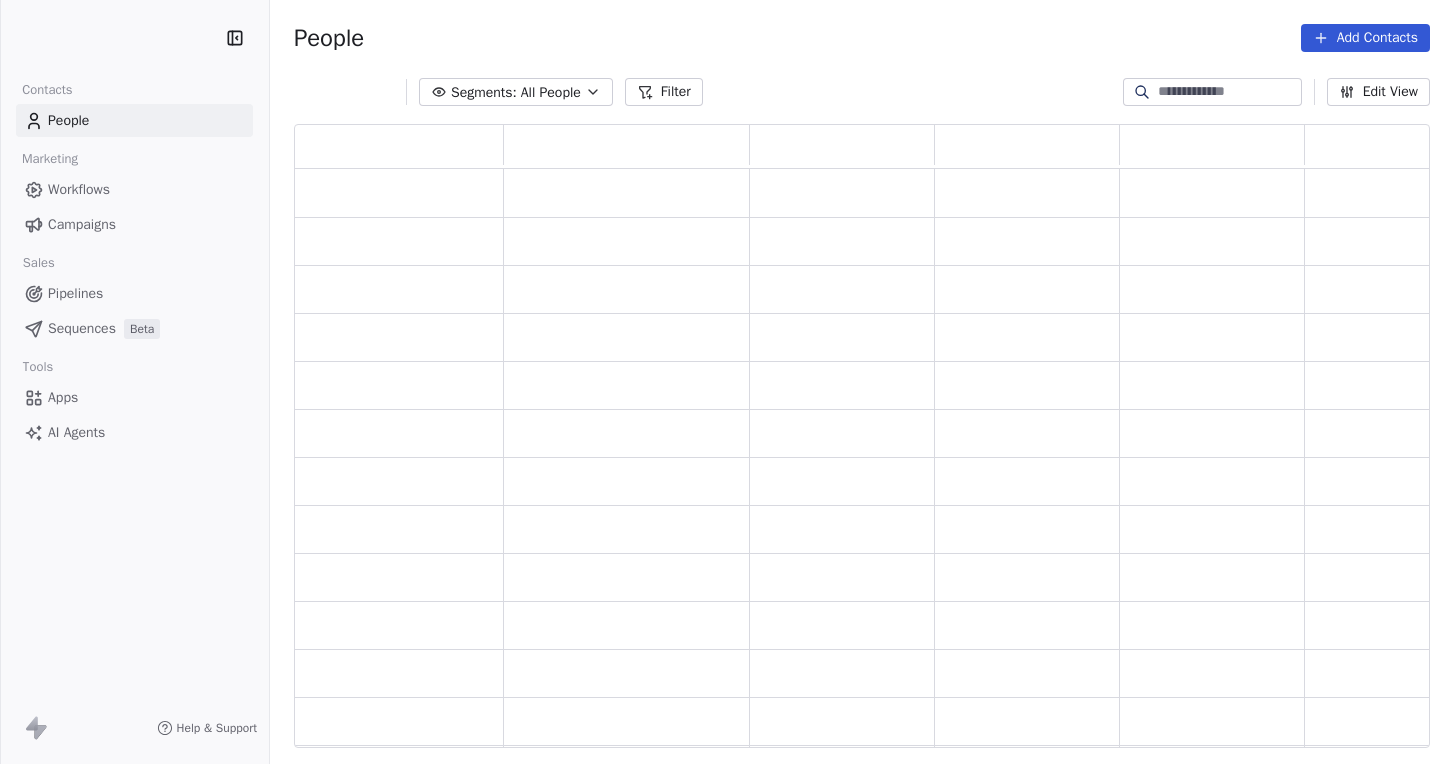 scroll, scrollTop: 0, scrollLeft: 0, axis: both 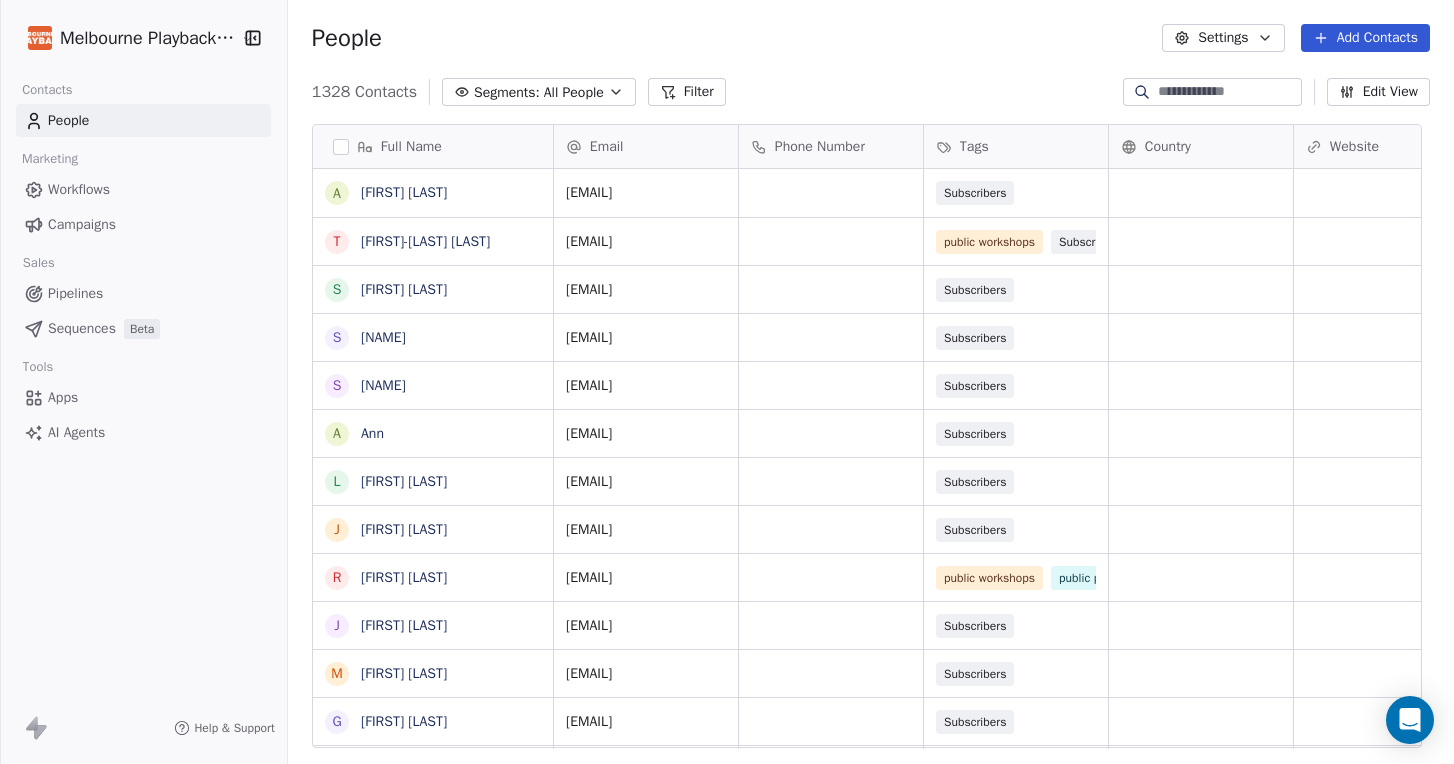 click on "Campaigns" at bounding box center [82, 224] 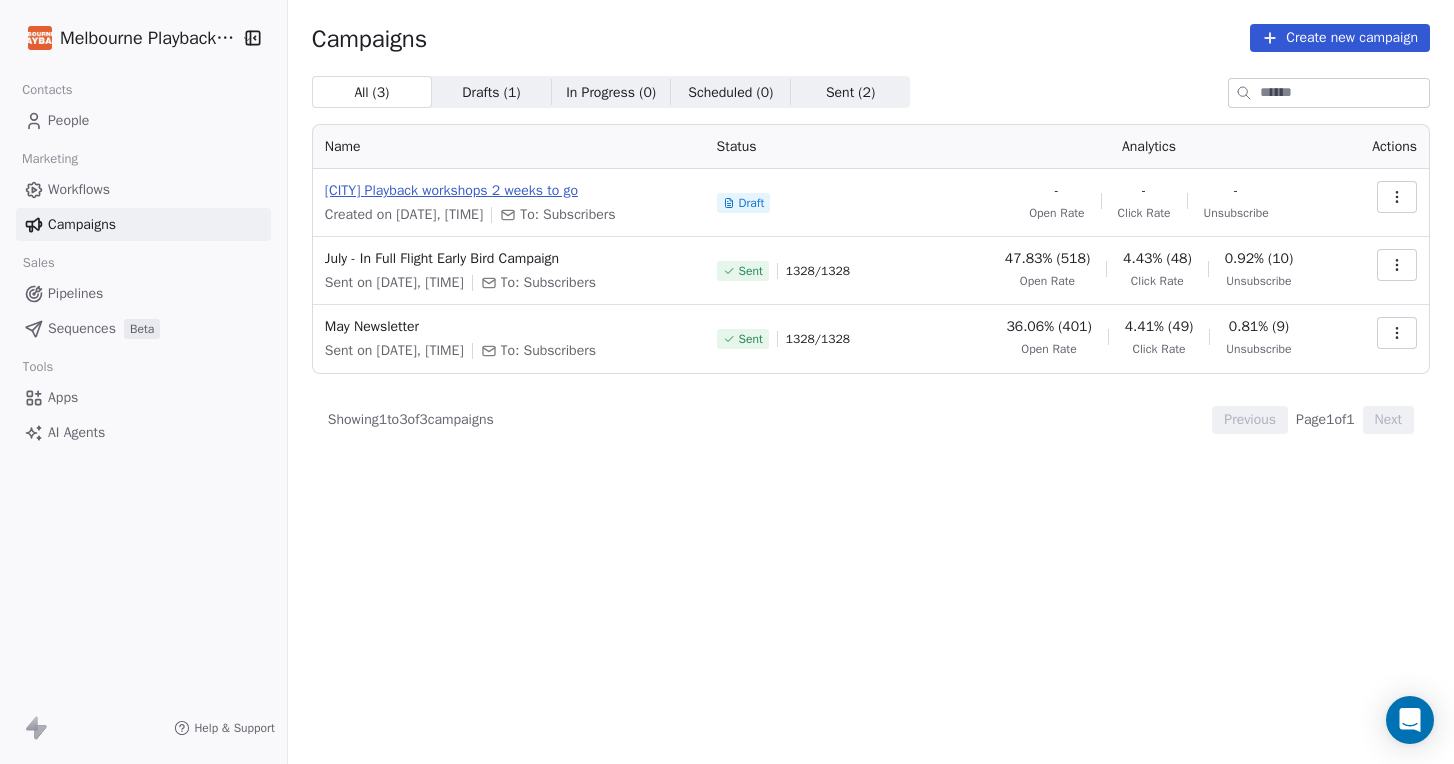 click on "[CITY] Playback workshops 2 weeks to go" at bounding box center (509, 191) 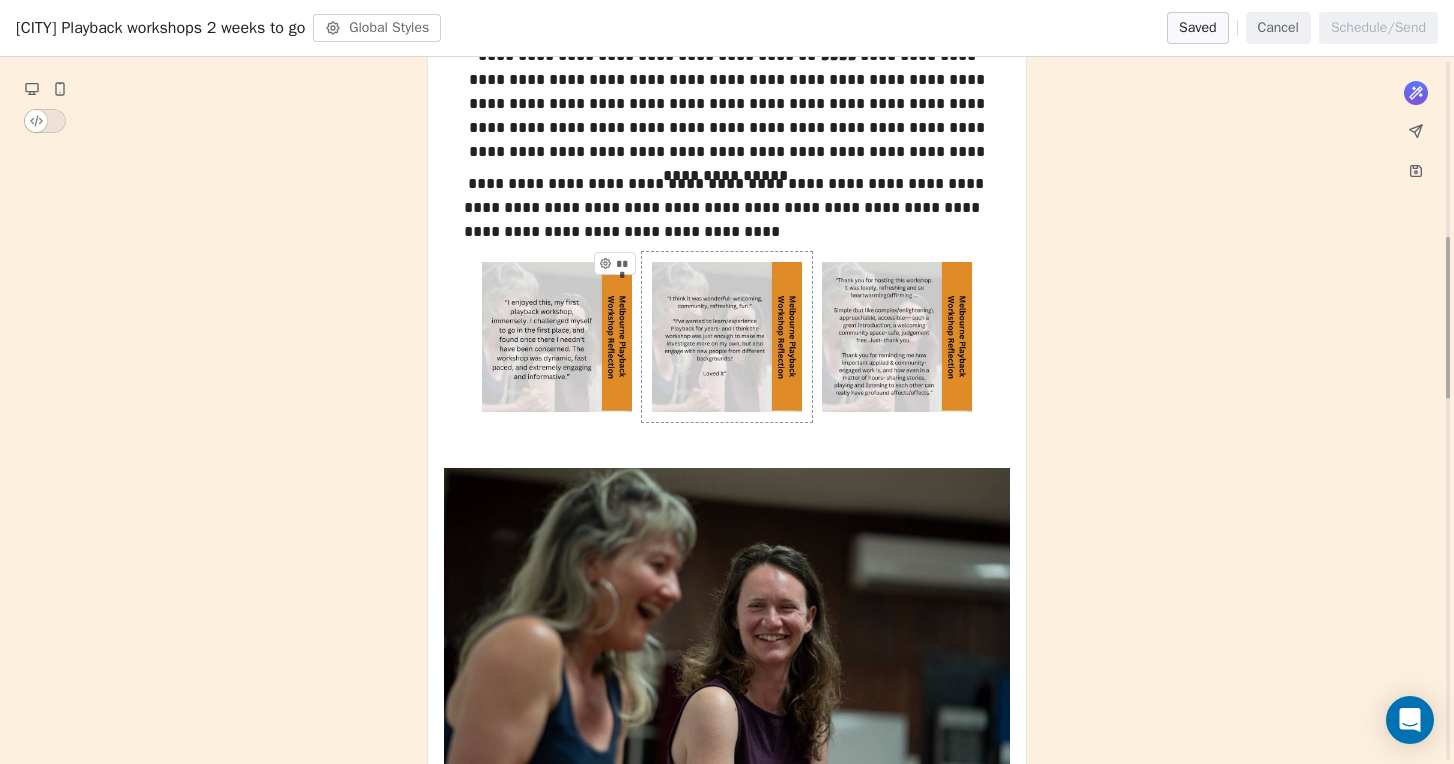 scroll, scrollTop: 778, scrollLeft: 0, axis: vertical 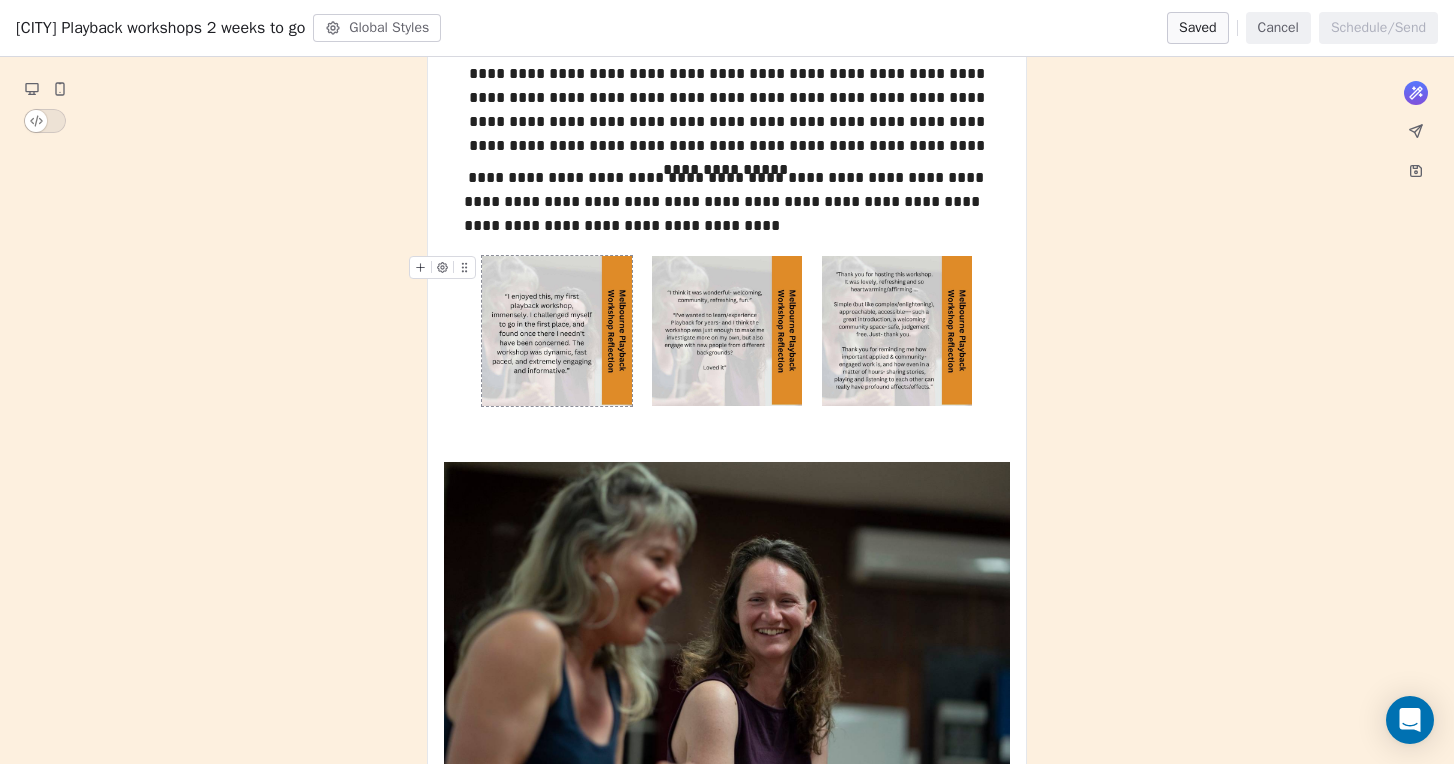 click at bounding box center [557, 331] 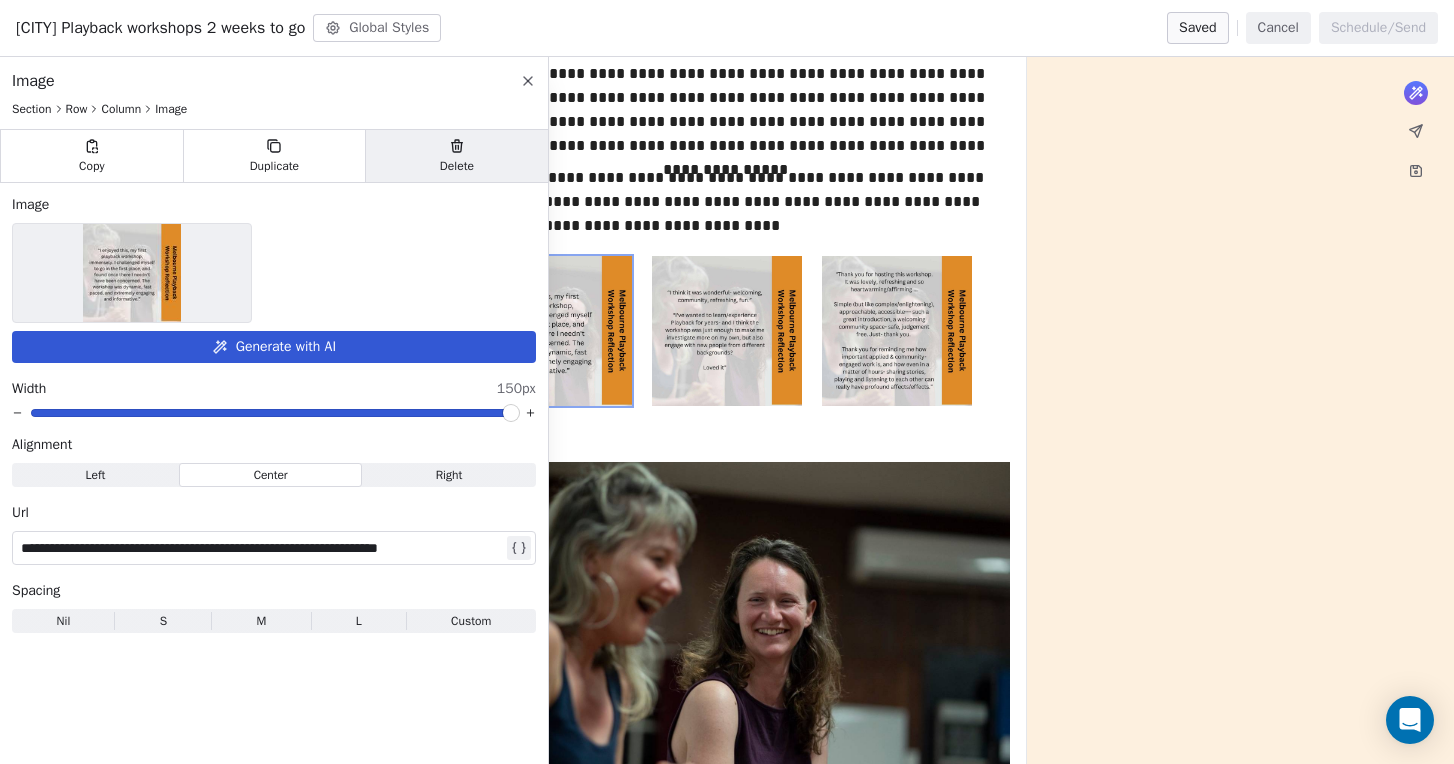 click on "Delete" at bounding box center [456, 156] 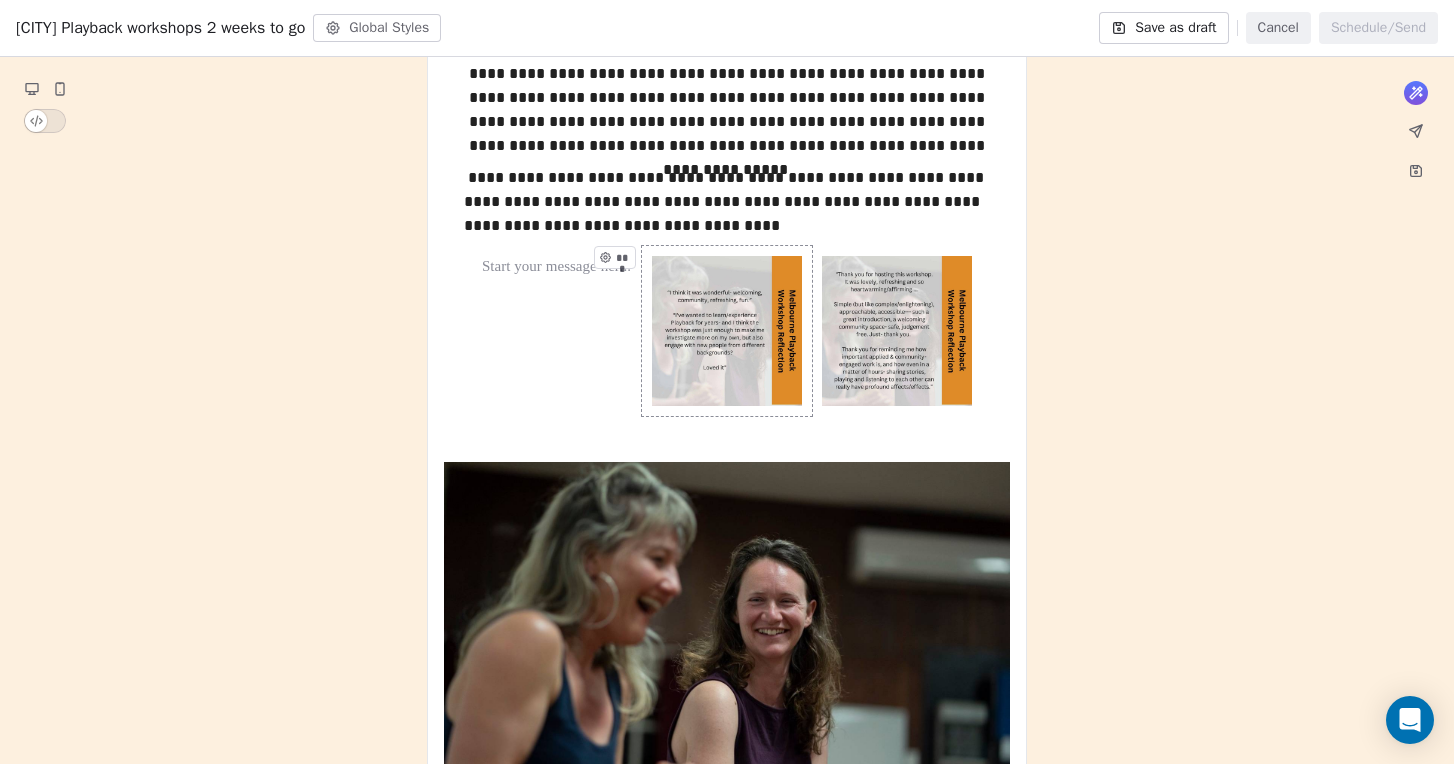 click on "***" at bounding box center (727, 331) 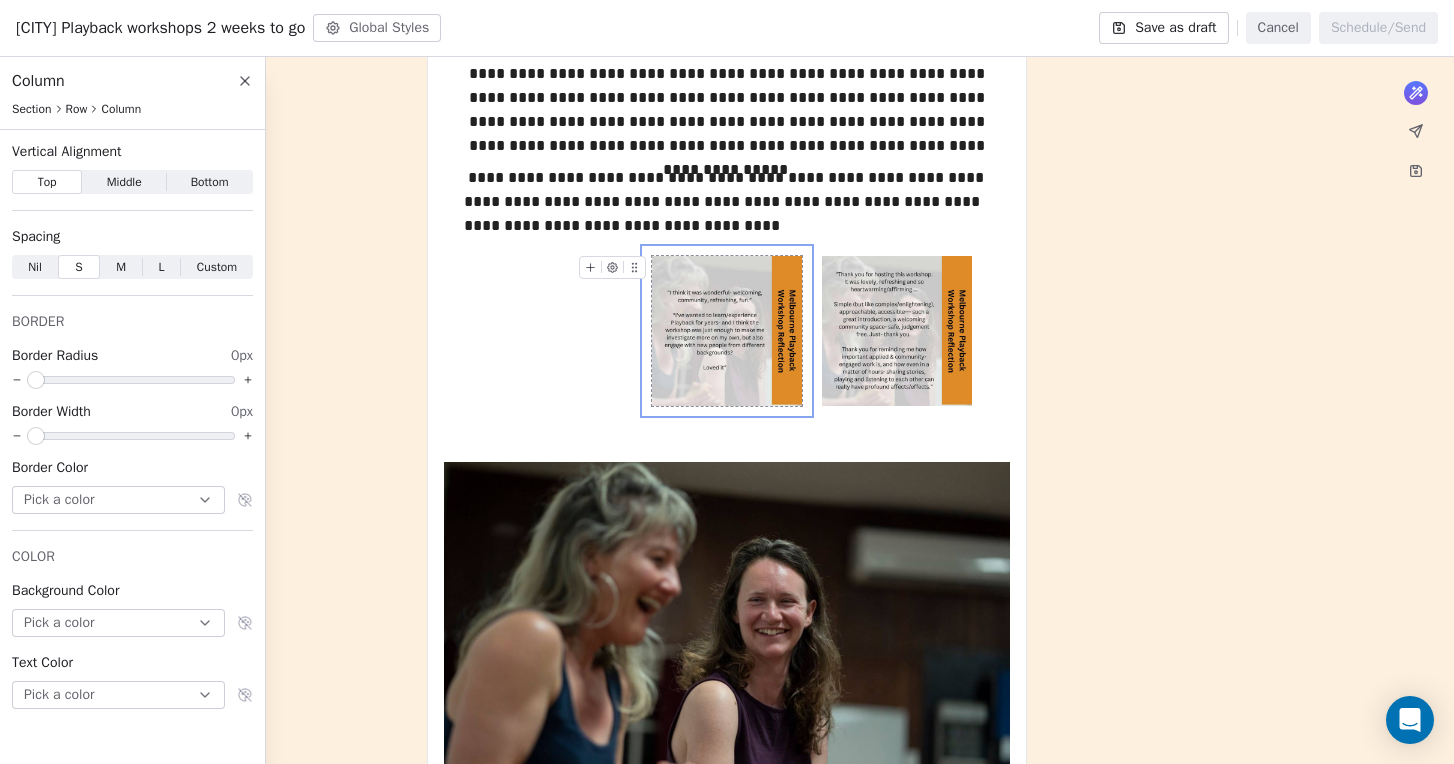 click at bounding box center [727, 331] 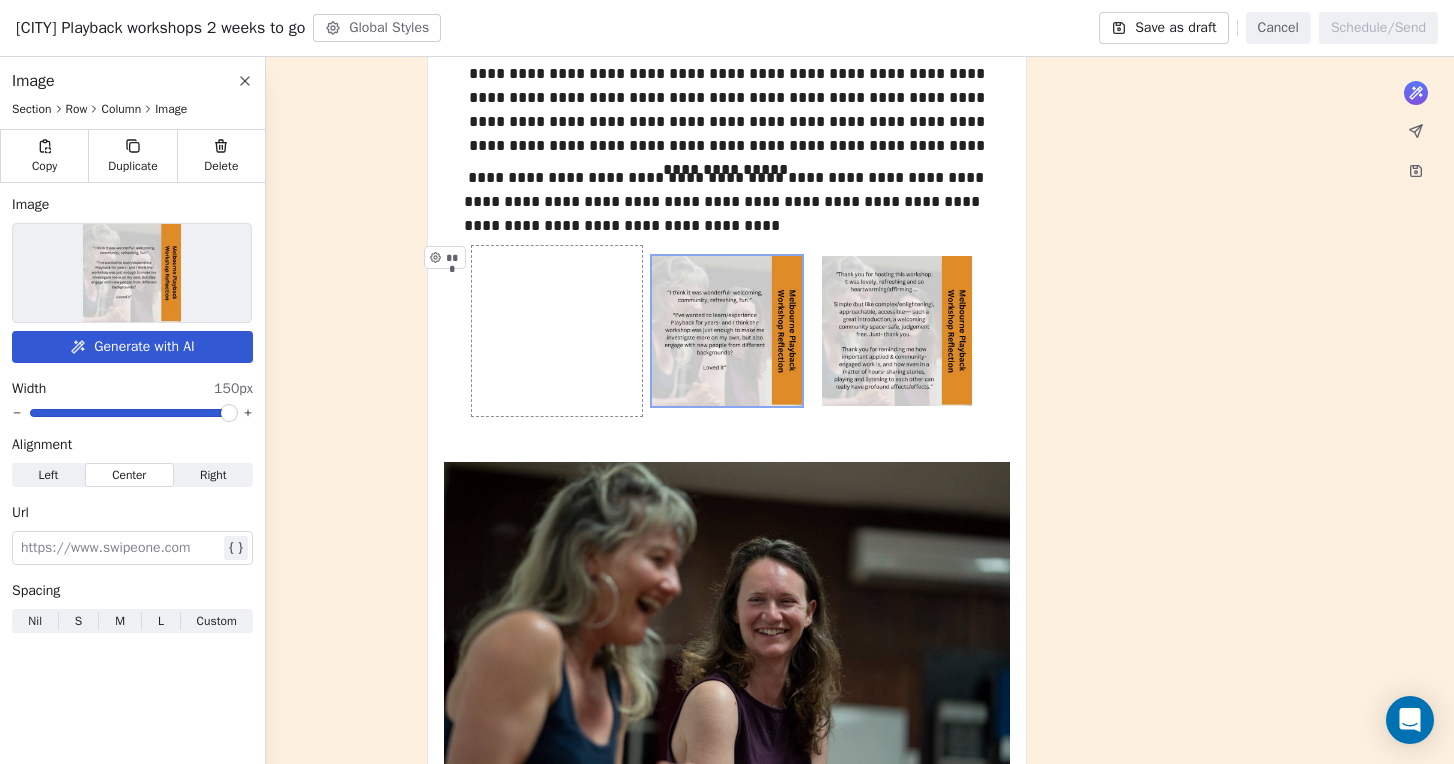 click on "***" at bounding box center (557, 331) 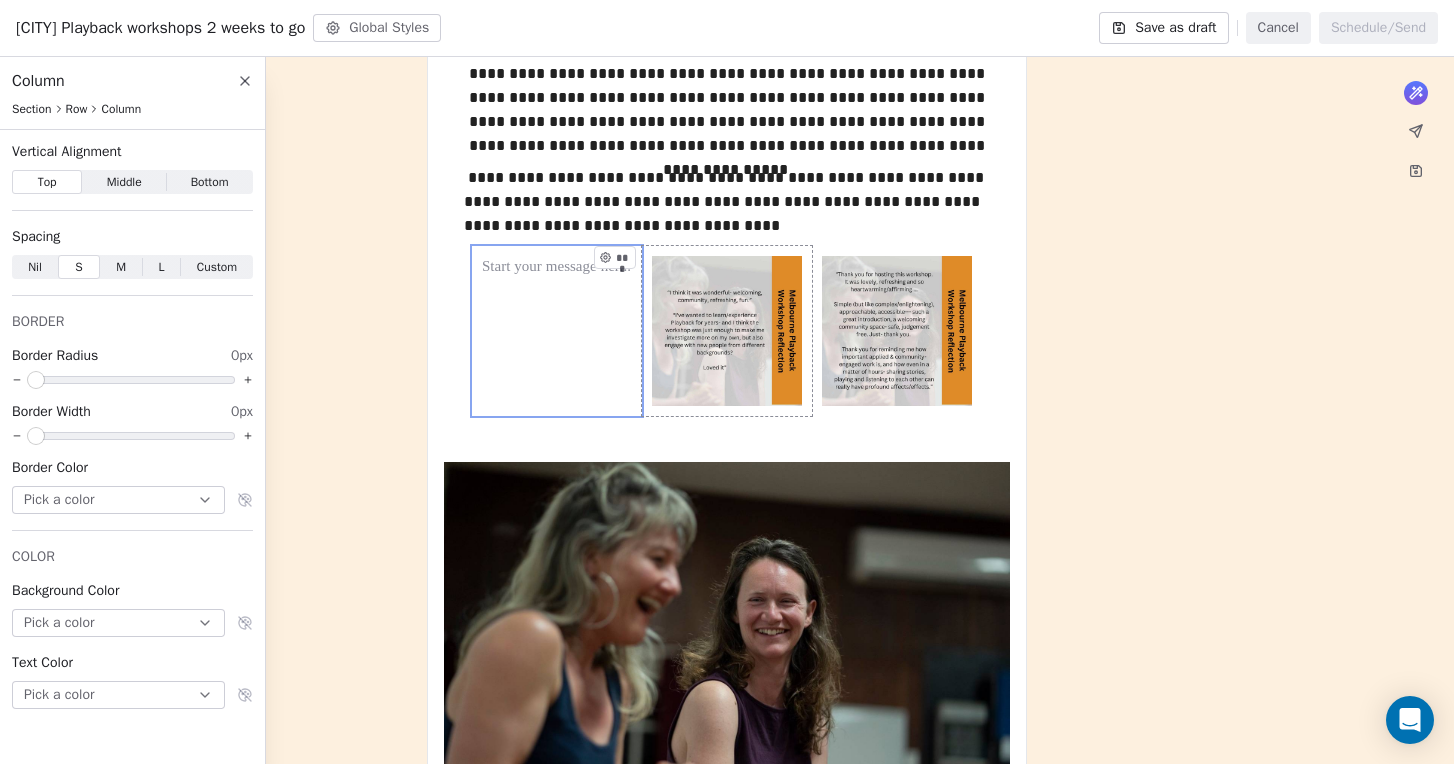 click at bounding box center (727, 331) 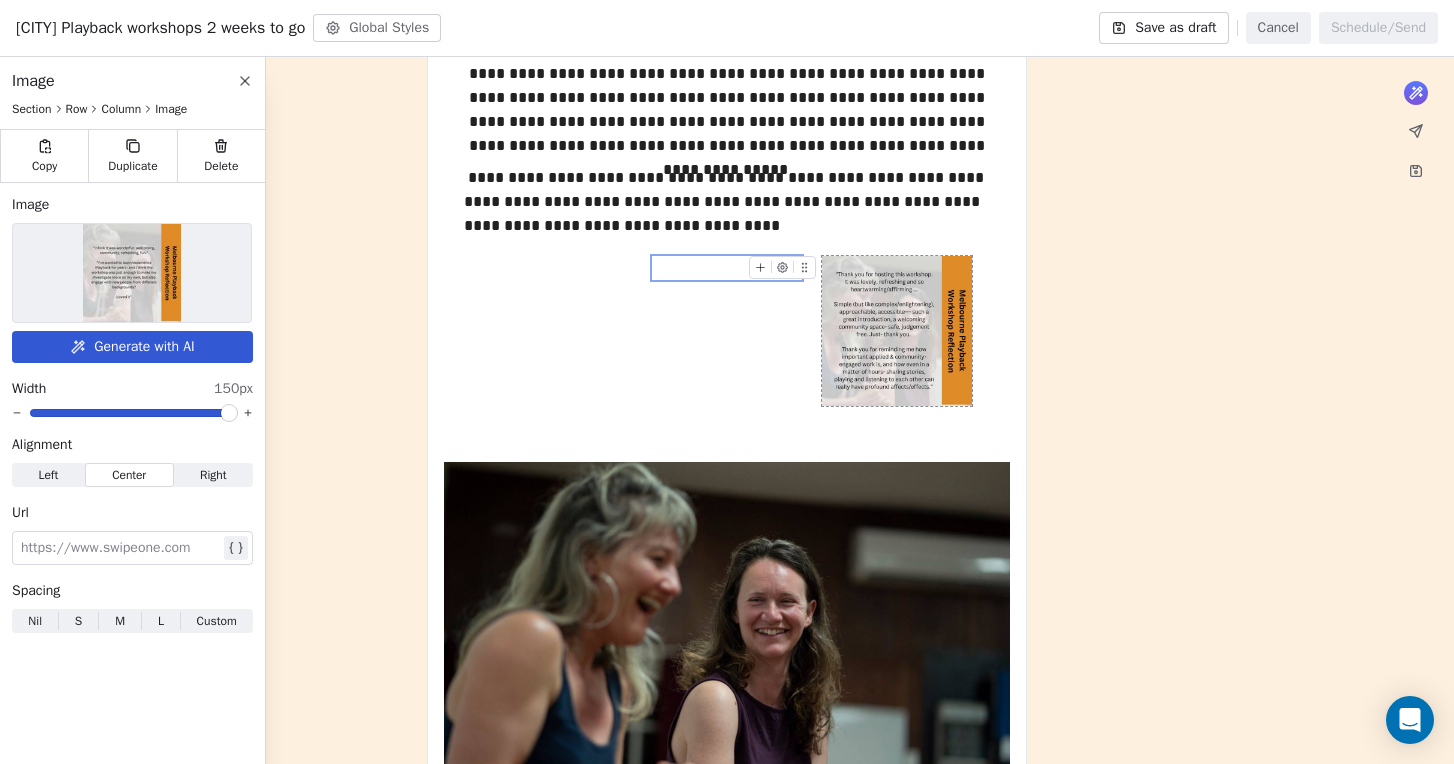 click at bounding box center [897, 331] 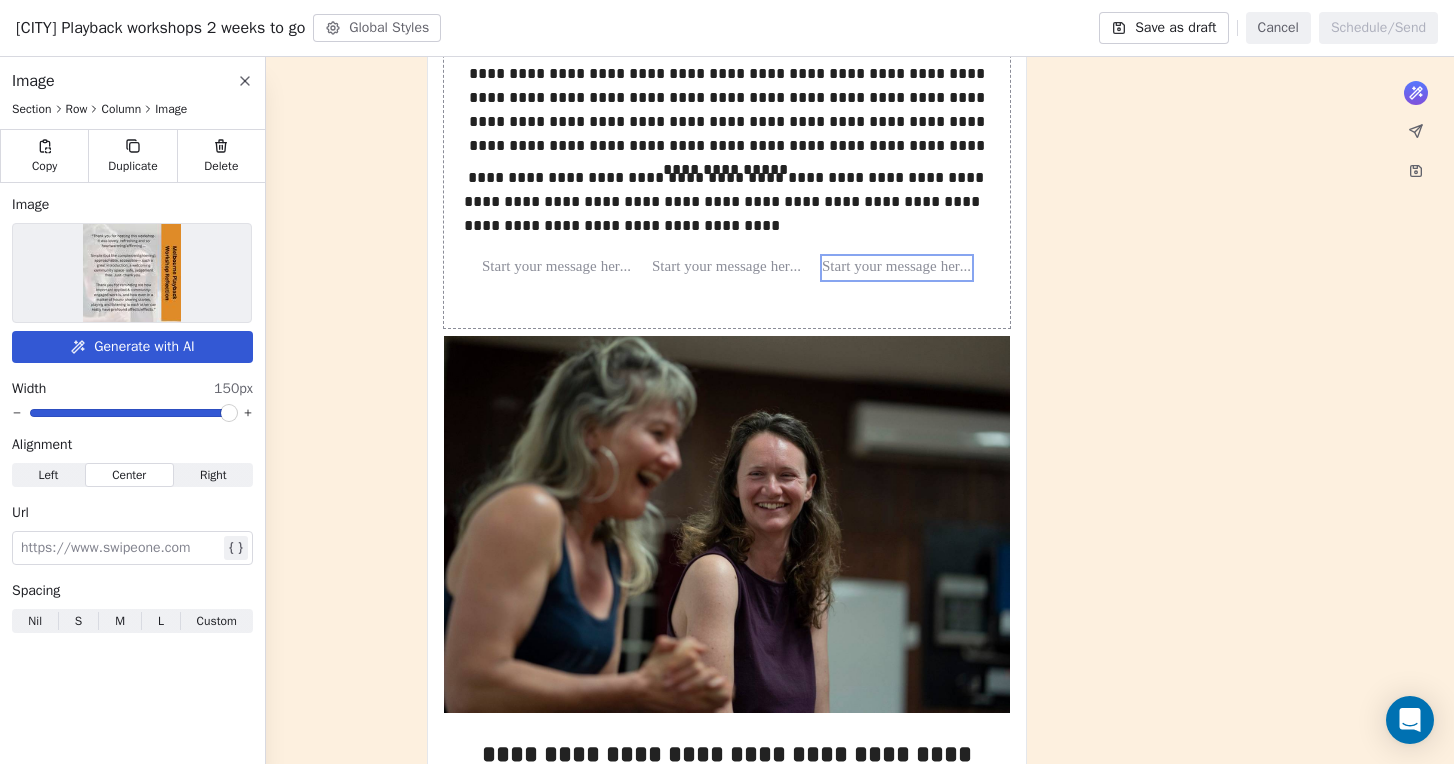 click on "**********" at bounding box center [727, 104] 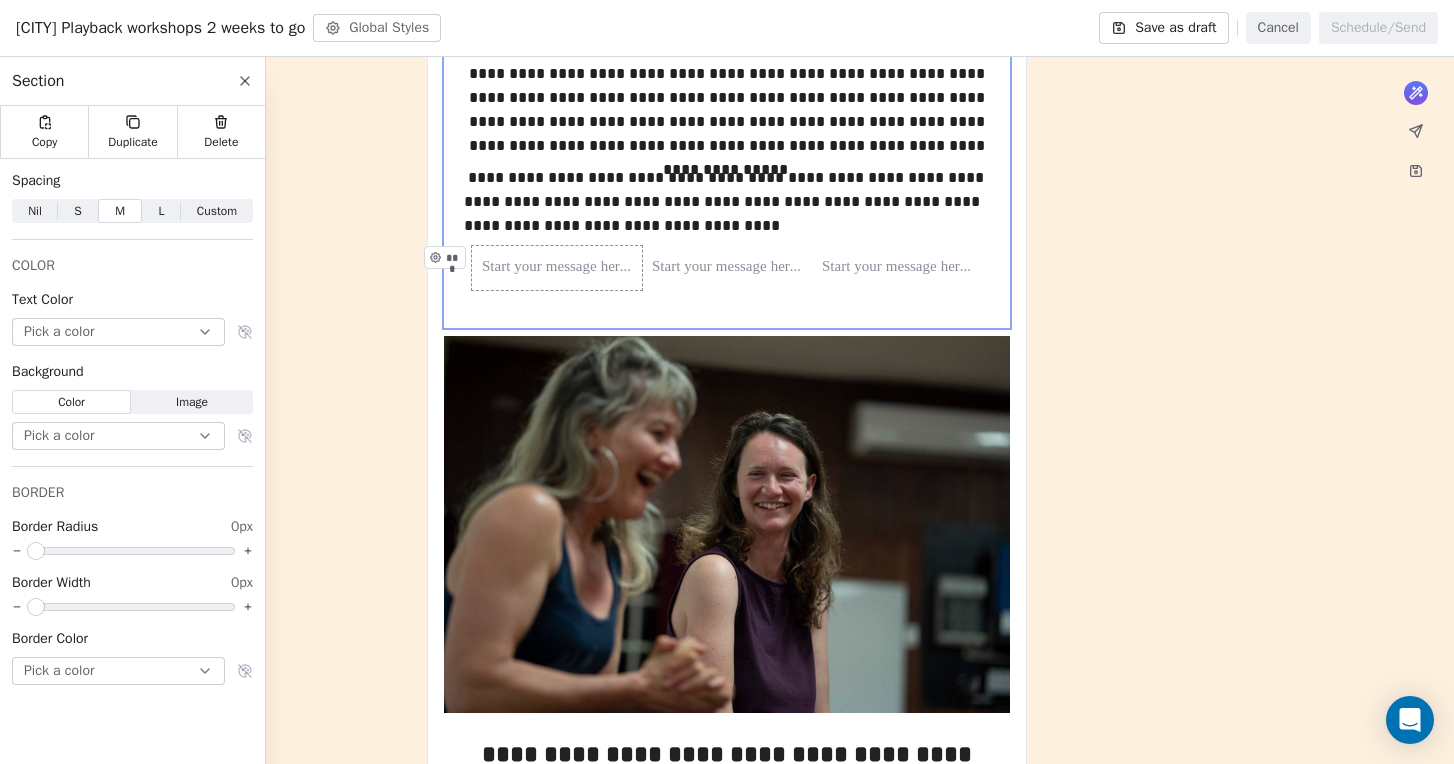click on "***" at bounding box center (557, 268) 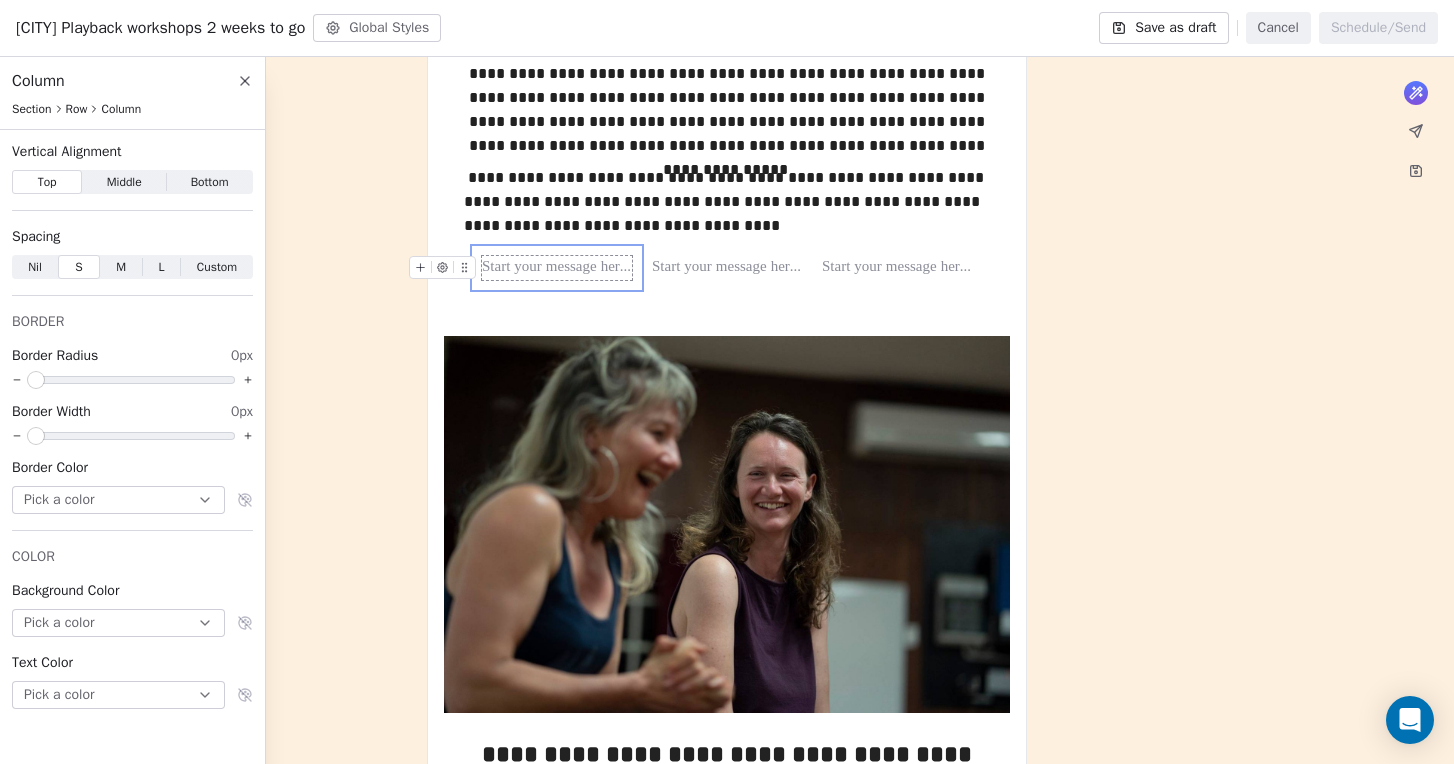 click at bounding box center (446, 273) 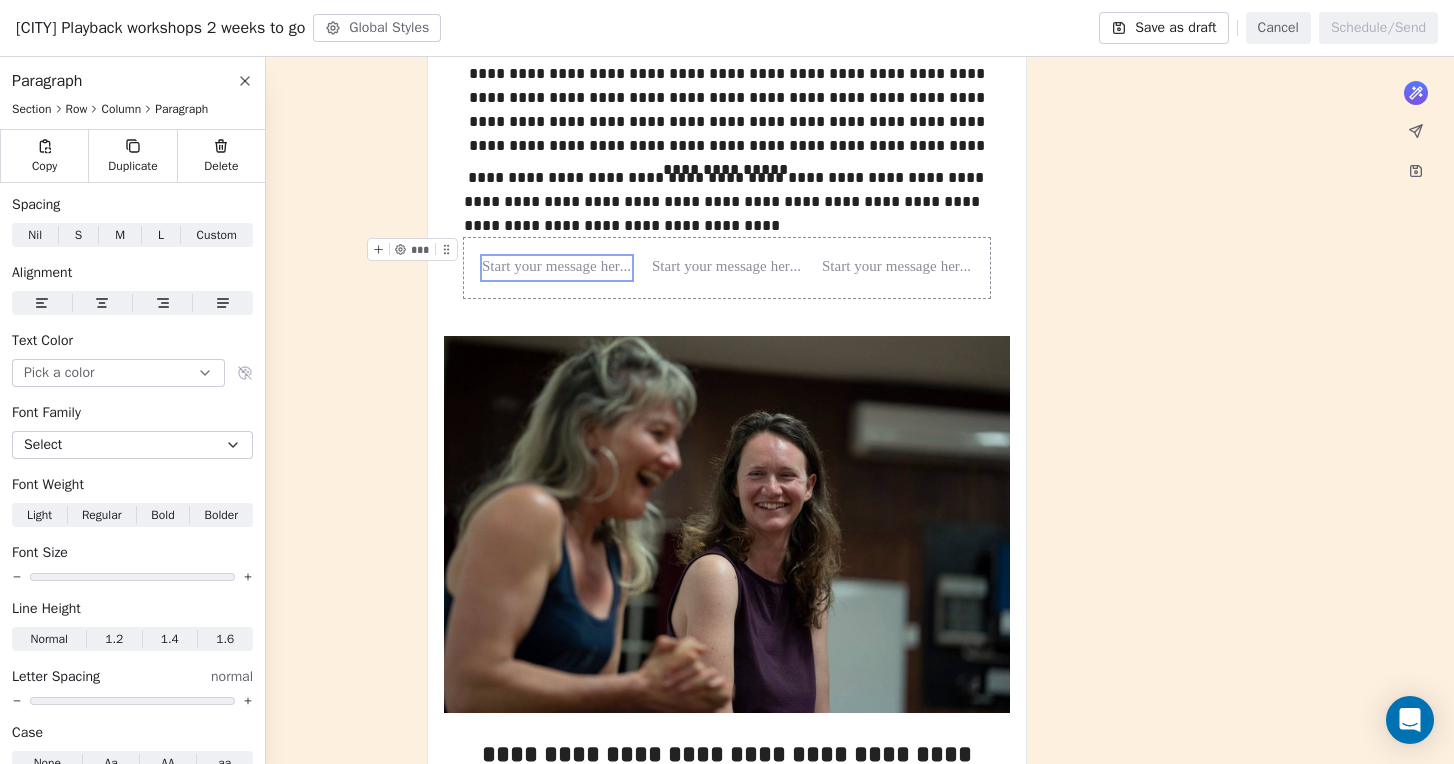 click on "*** *** ***" at bounding box center [727, 268] 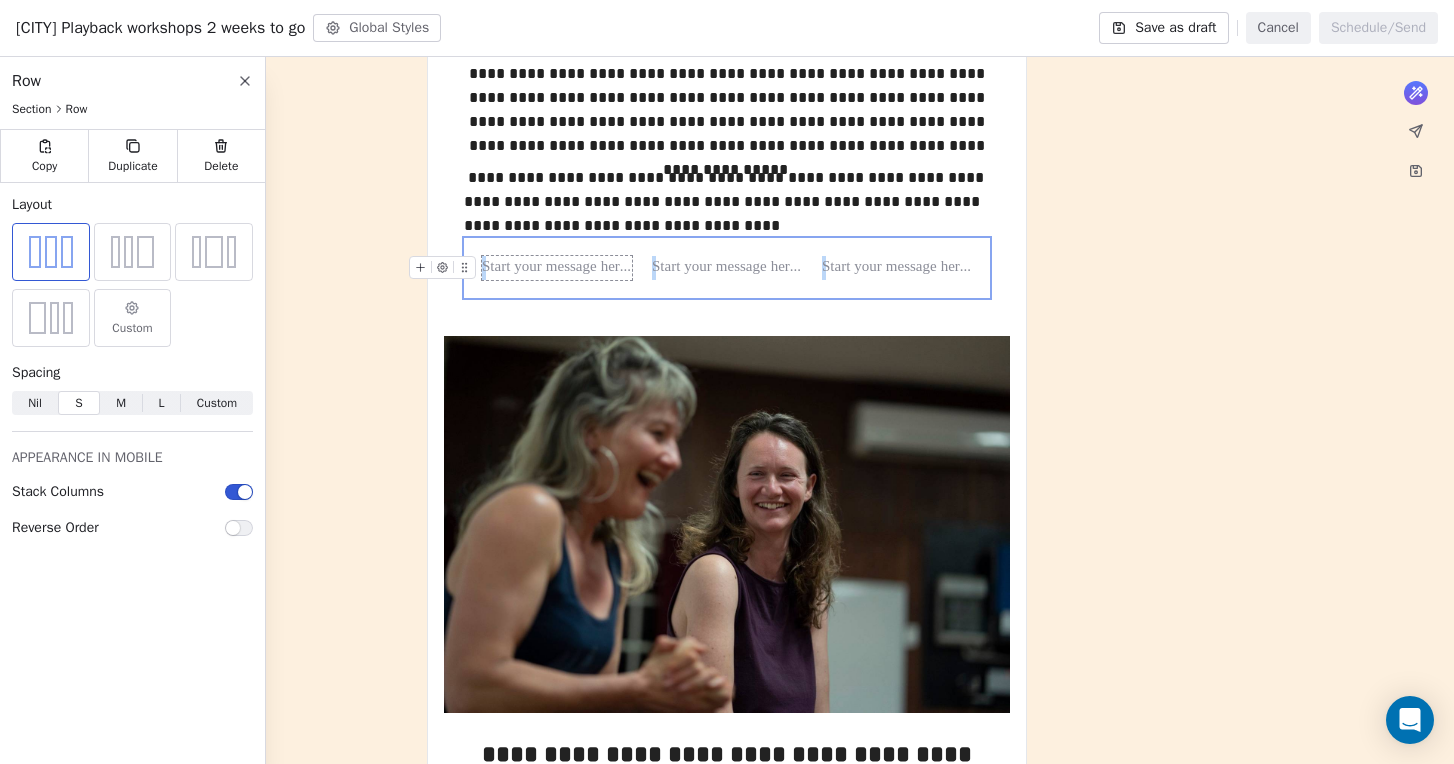 drag, startPoint x: 987, startPoint y: 261, endPoint x: 541, endPoint y: 271, distance: 446.1121 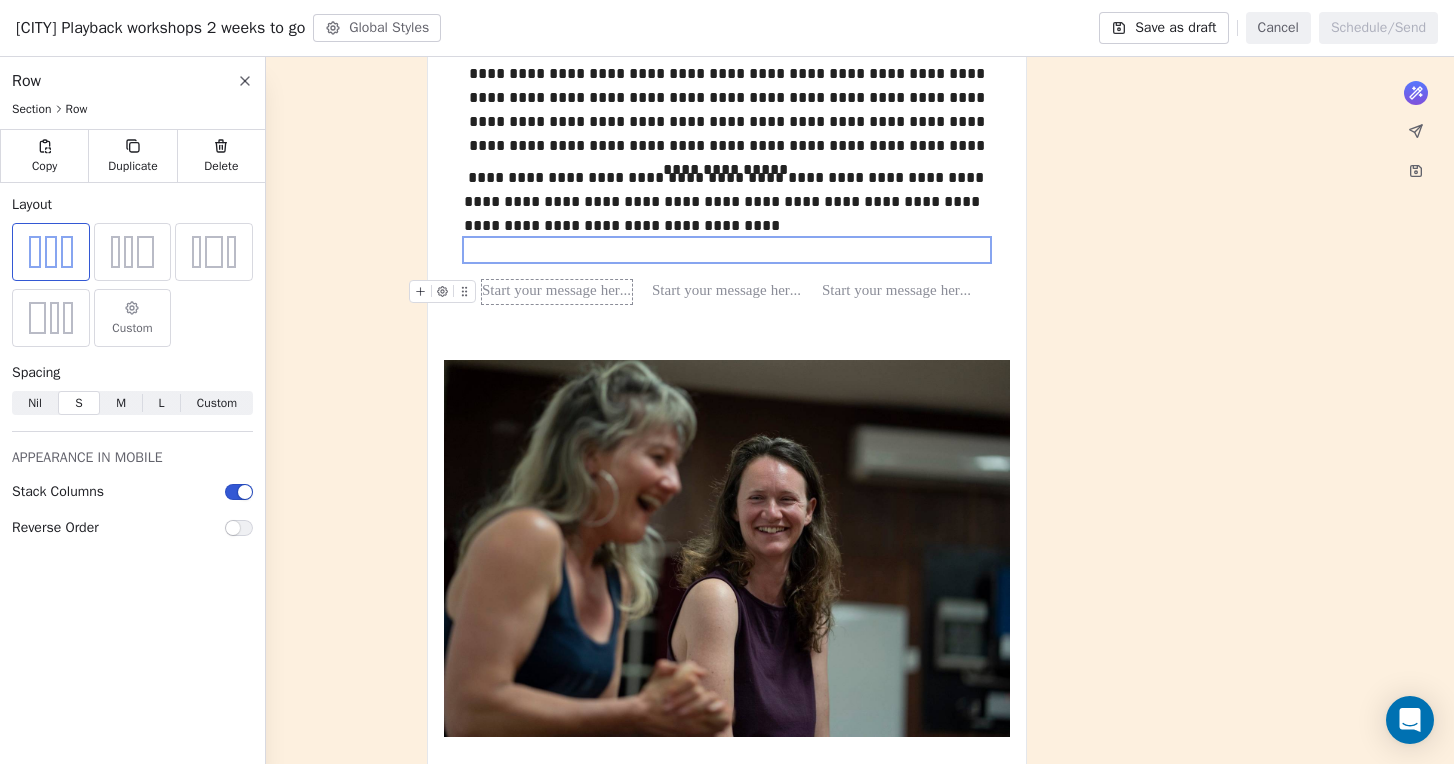 click at bounding box center [557, 292] 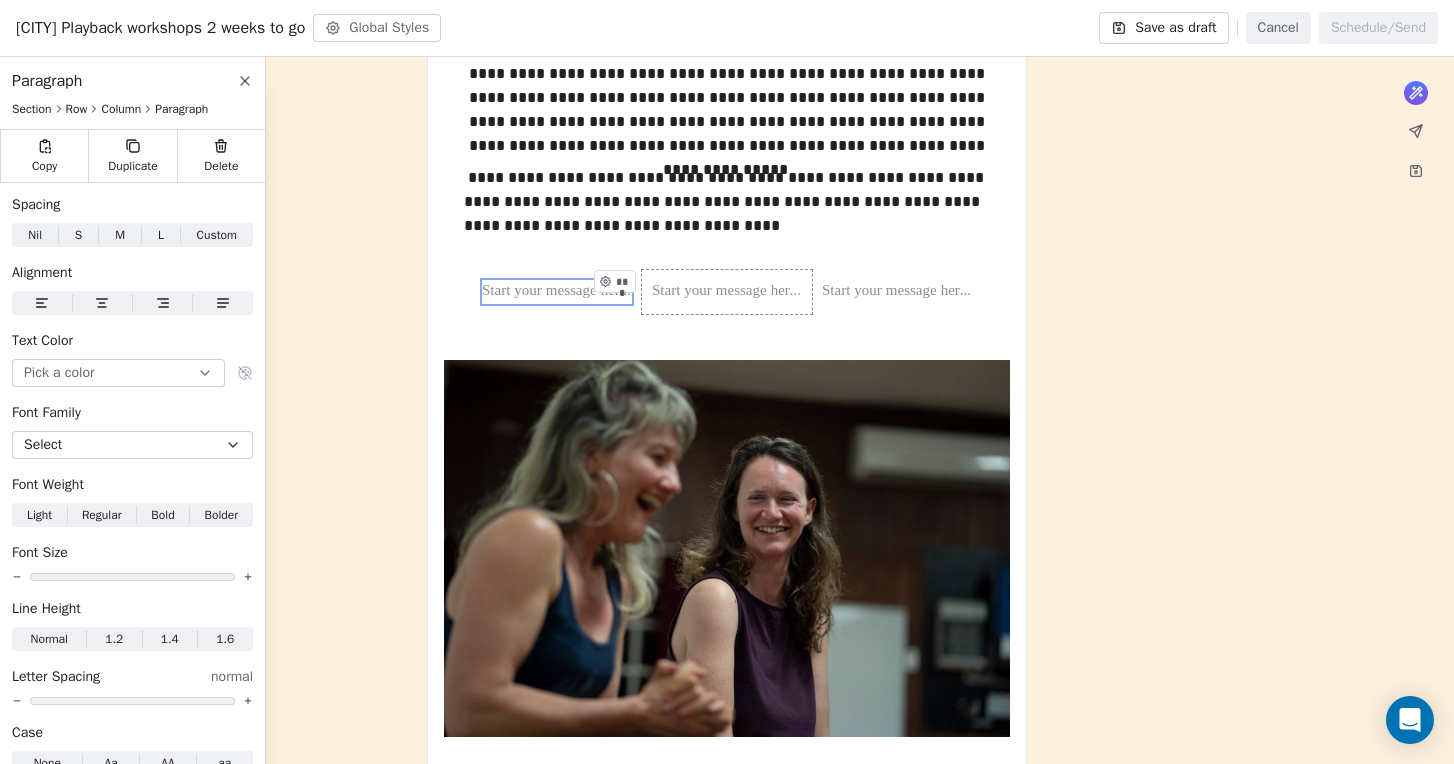 click on "***" at bounding box center [727, 292] 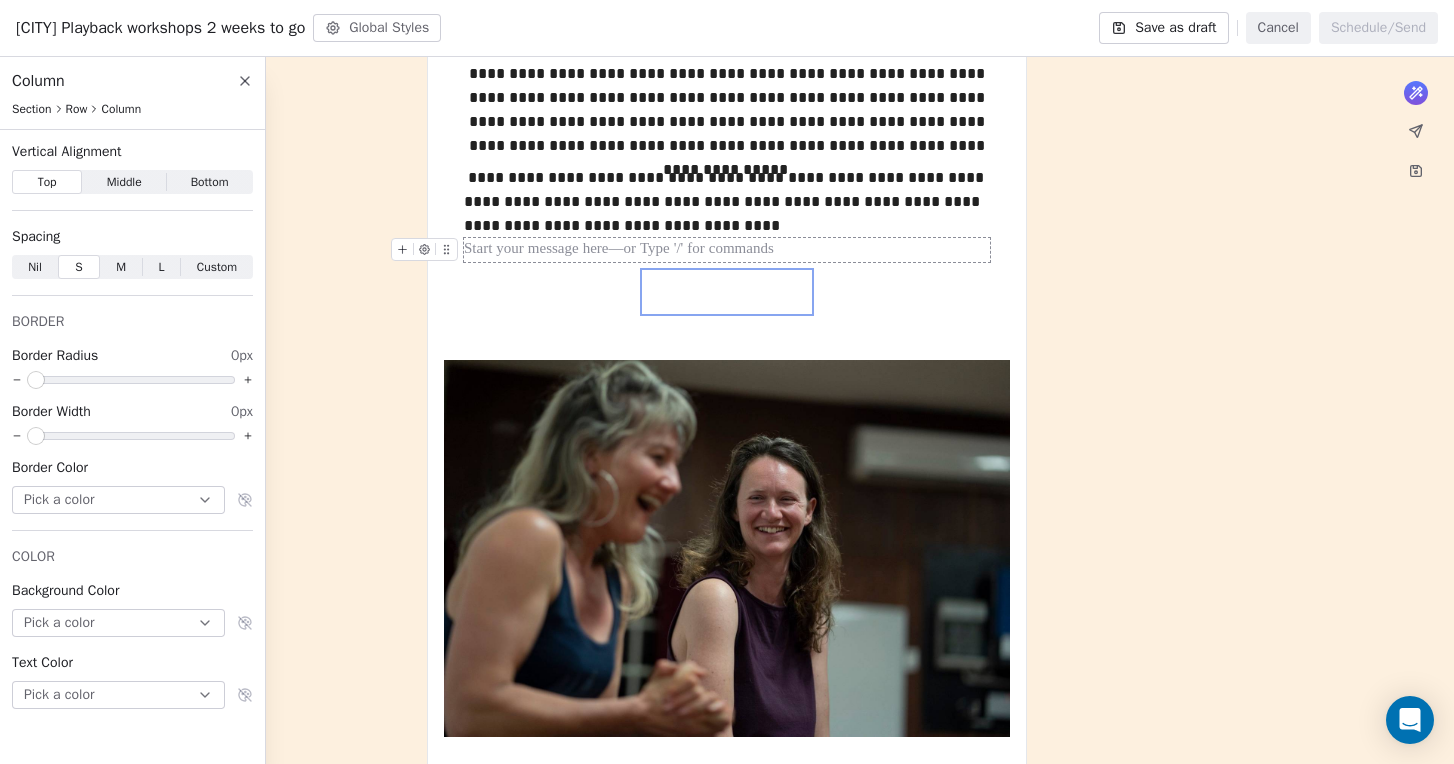 click at bounding box center [727, 250] 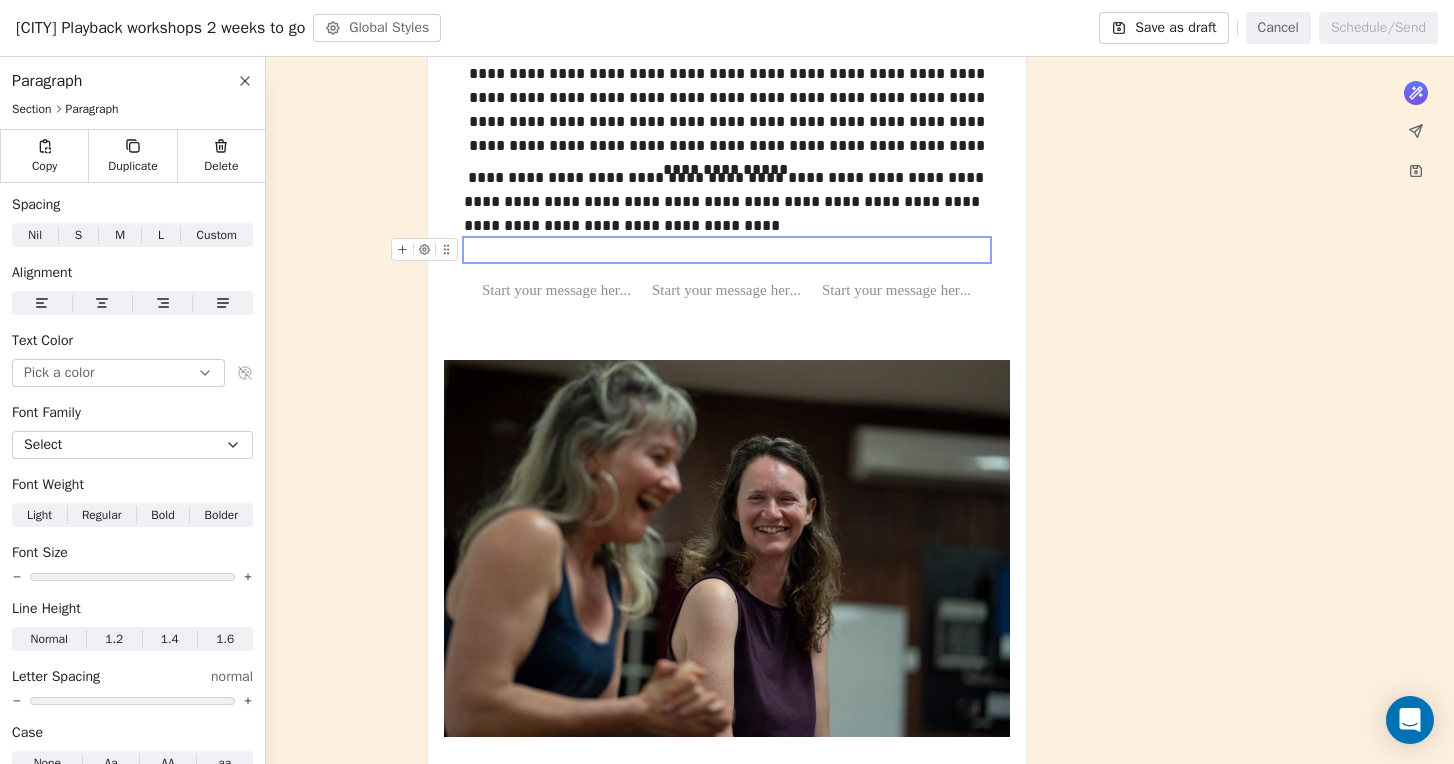 click at bounding box center [446, 249] 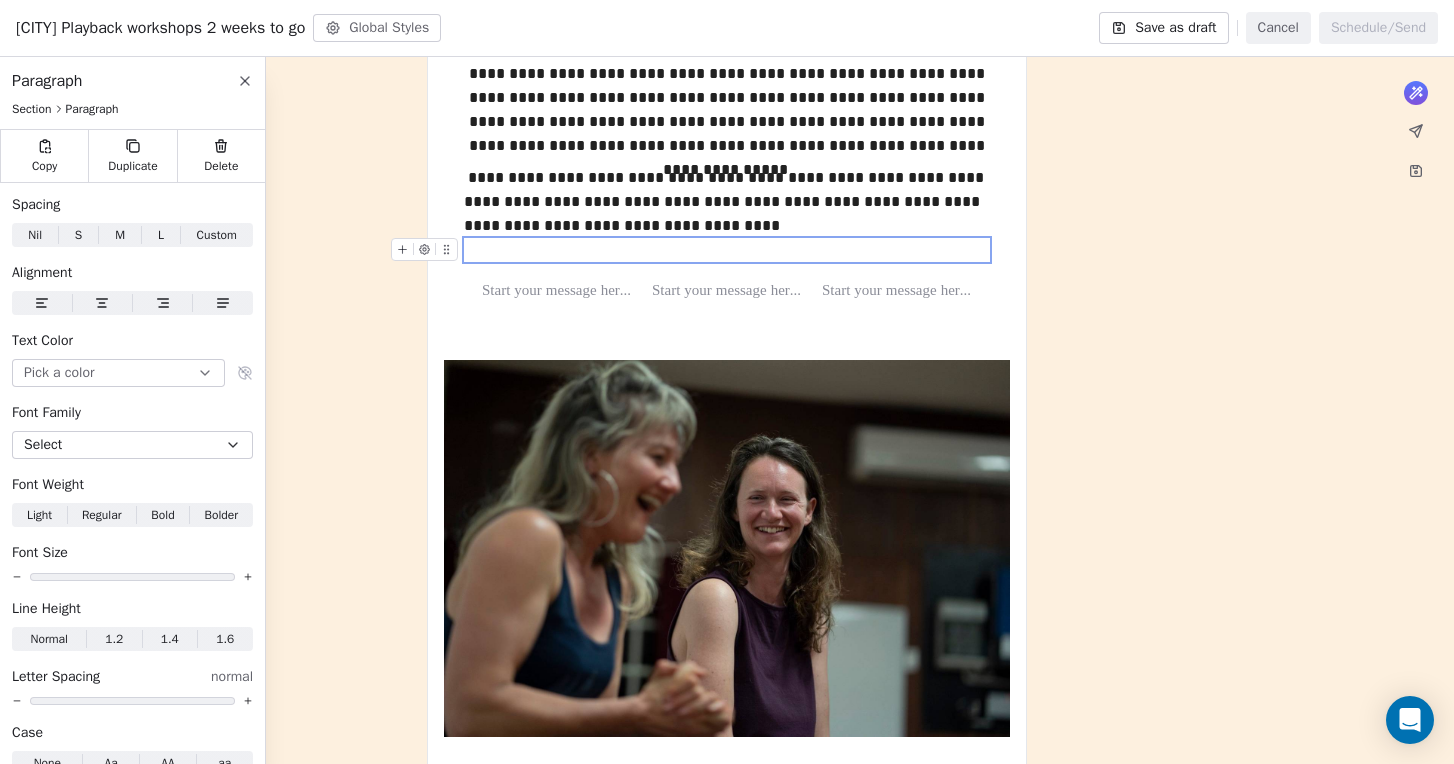click at bounding box center (727, 250) 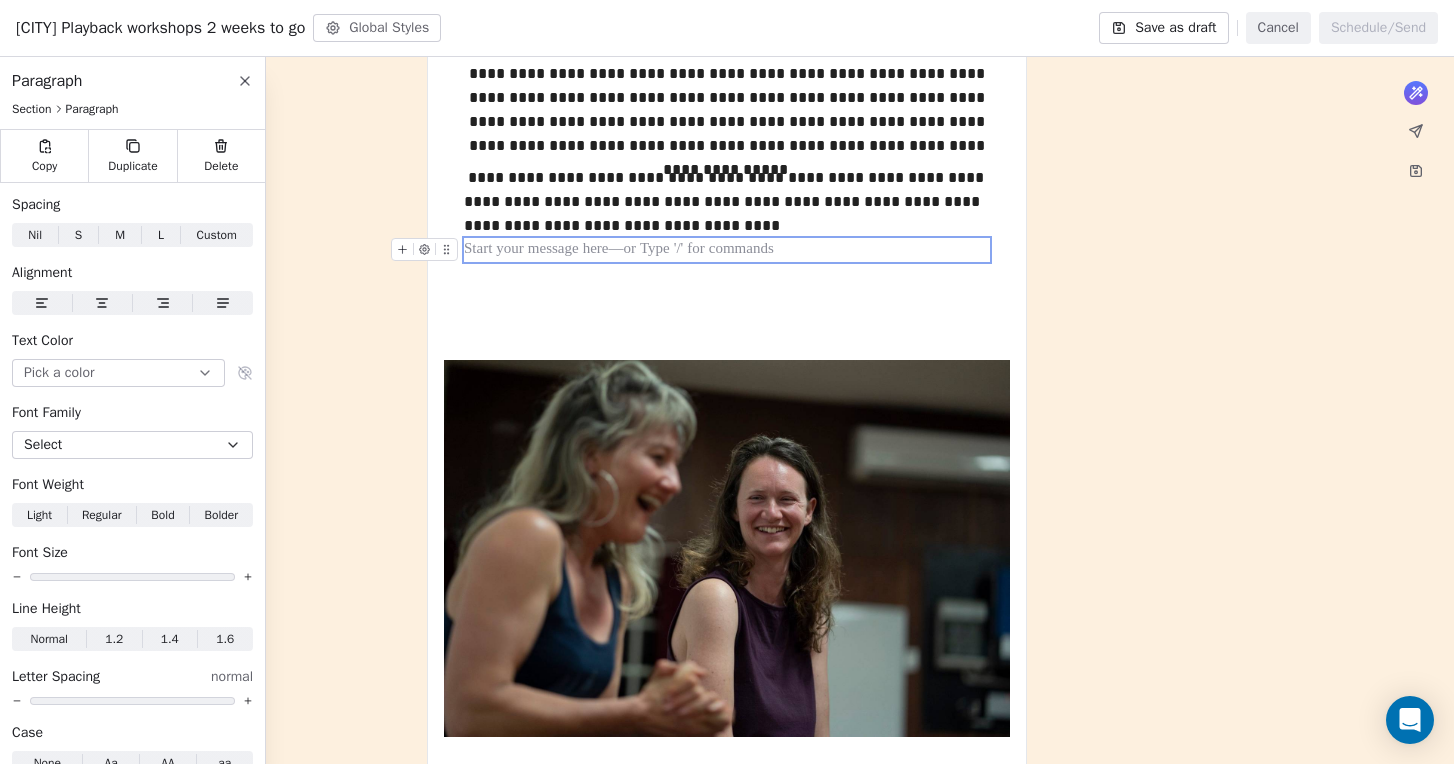 click 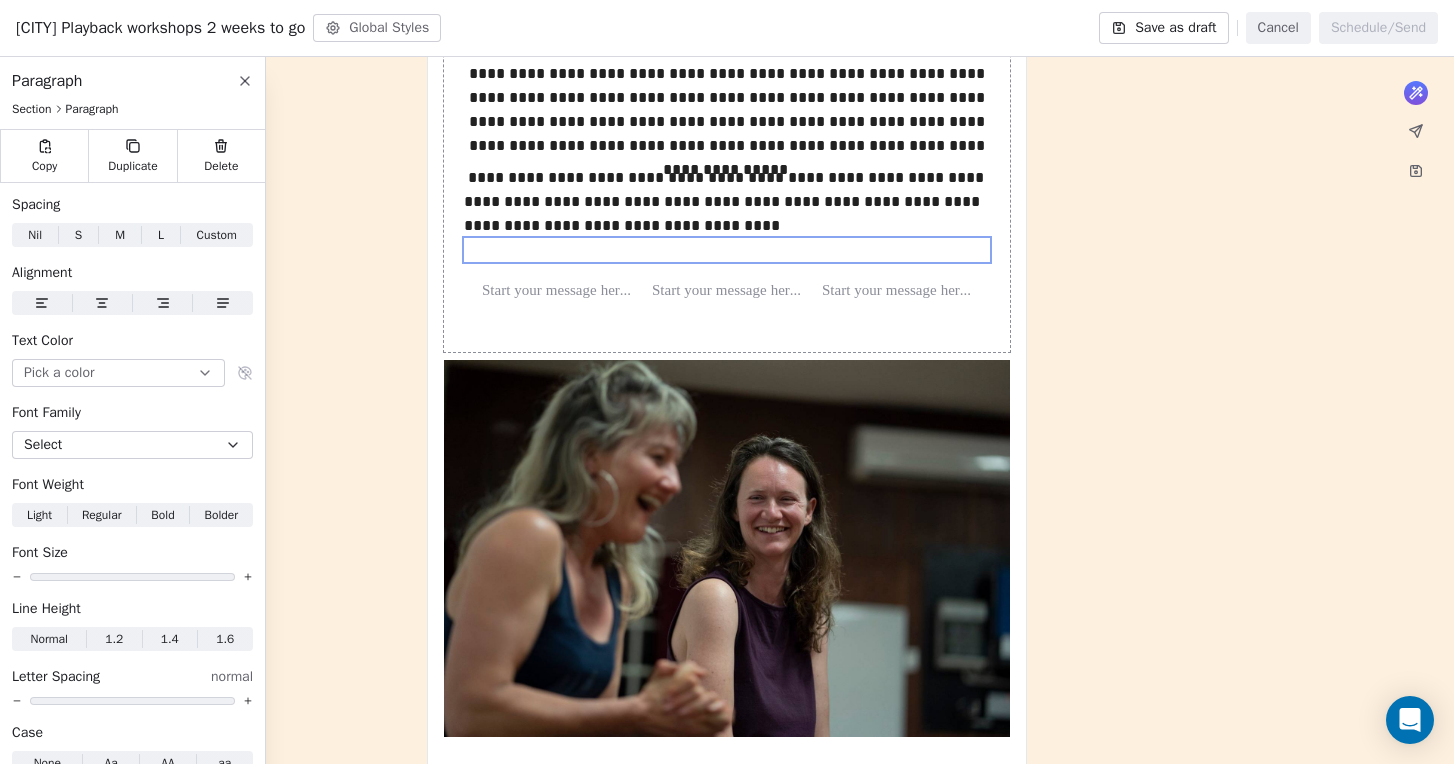 click on "**********" at bounding box center (727, 828) 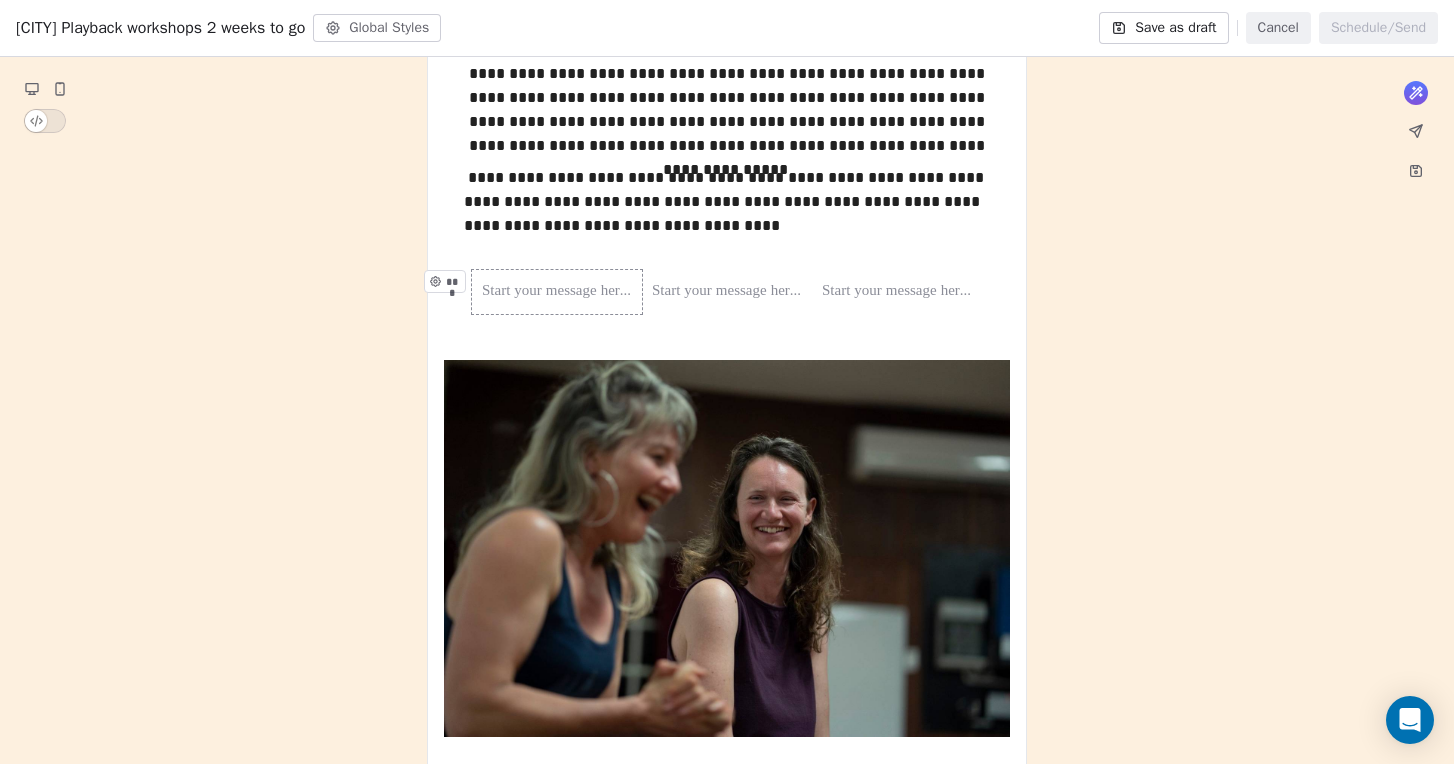 click at bounding box center [557, 292] 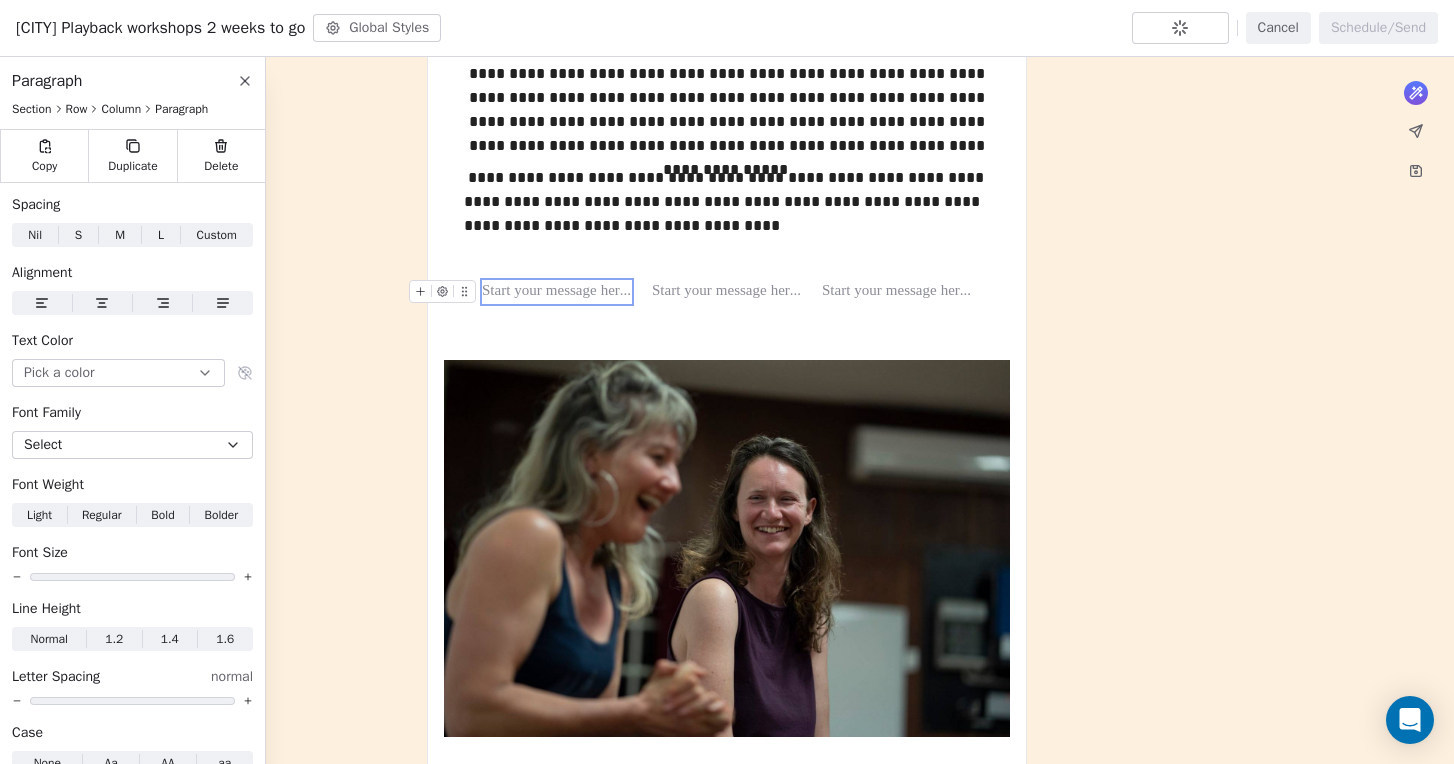 click 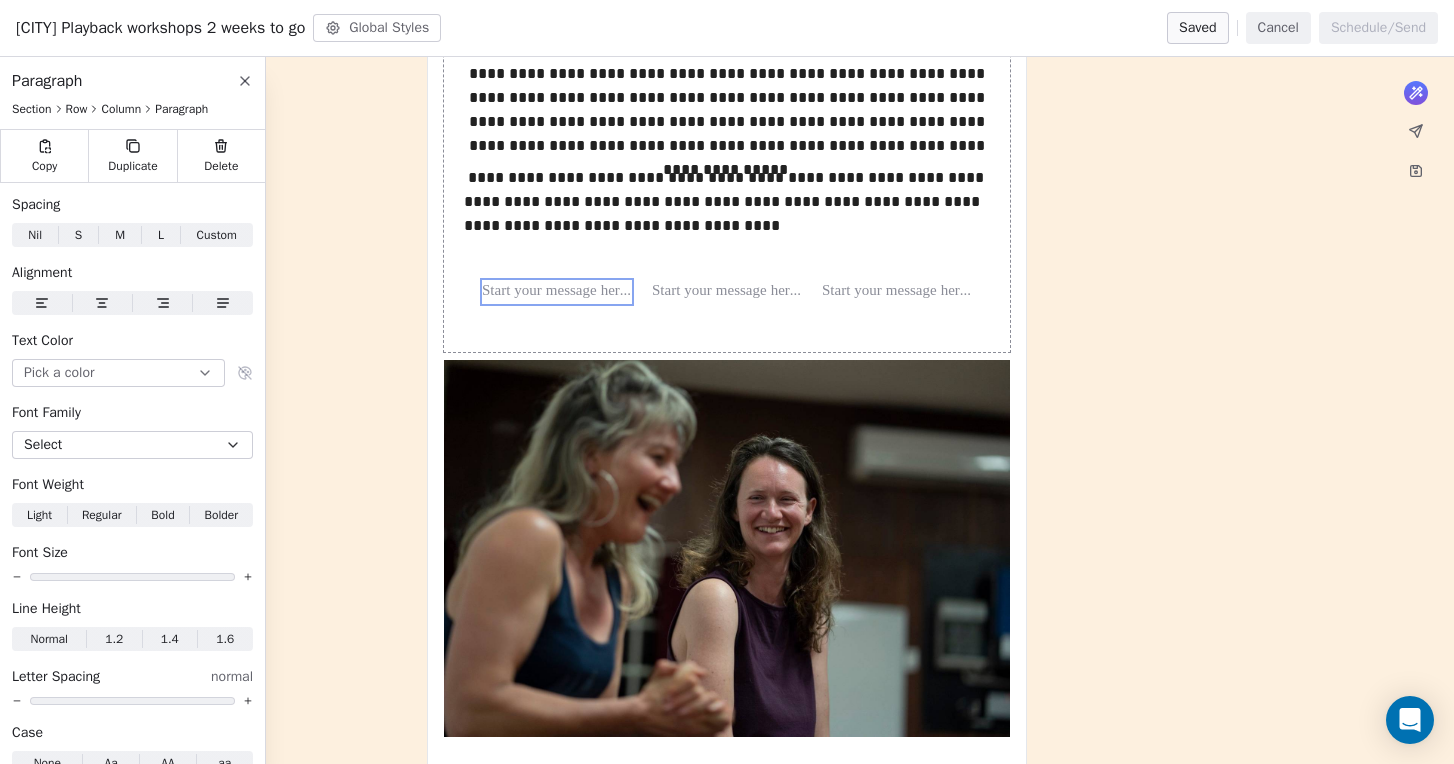 click on "**********" at bounding box center [727, 116] 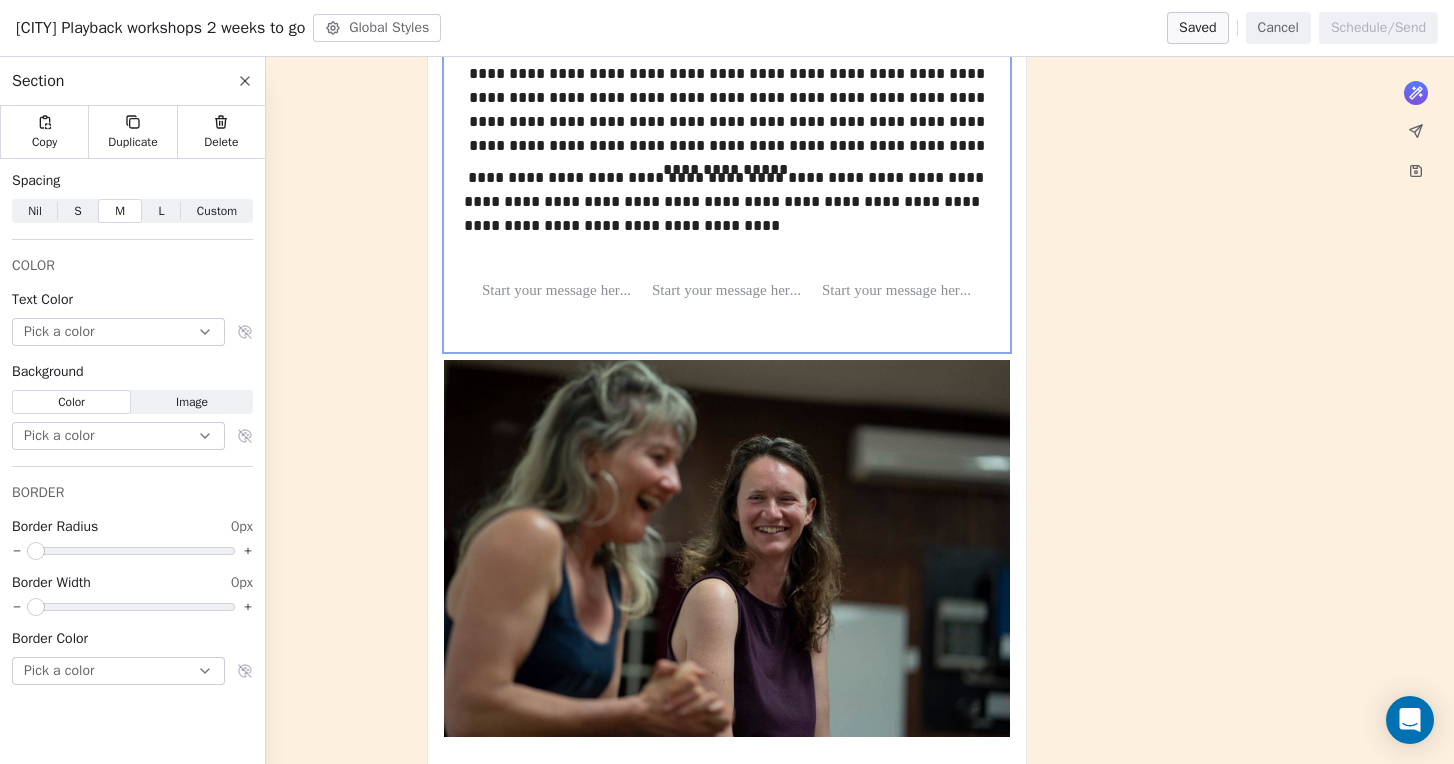 click on "**********" at bounding box center [727, 116] 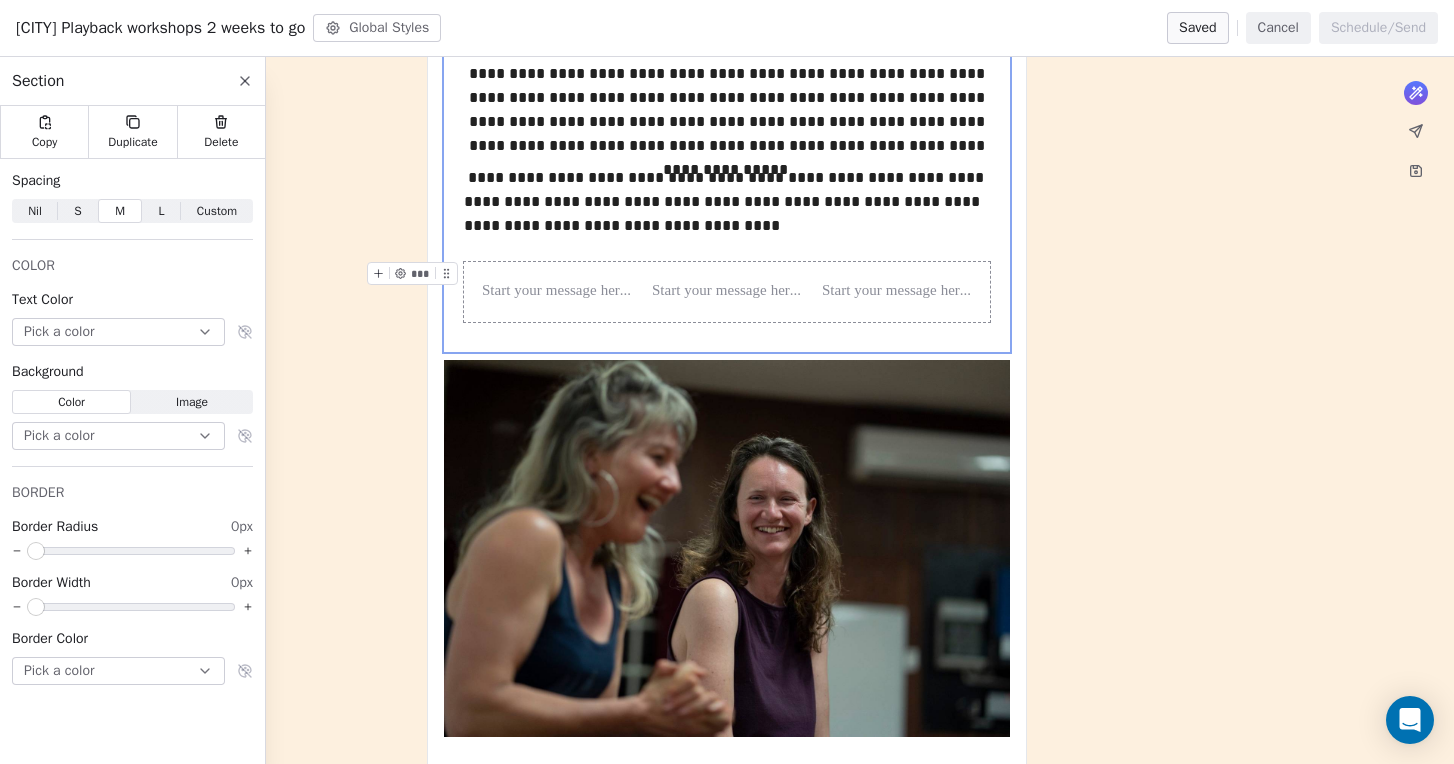 click on "*** *** ***" at bounding box center (727, 292) 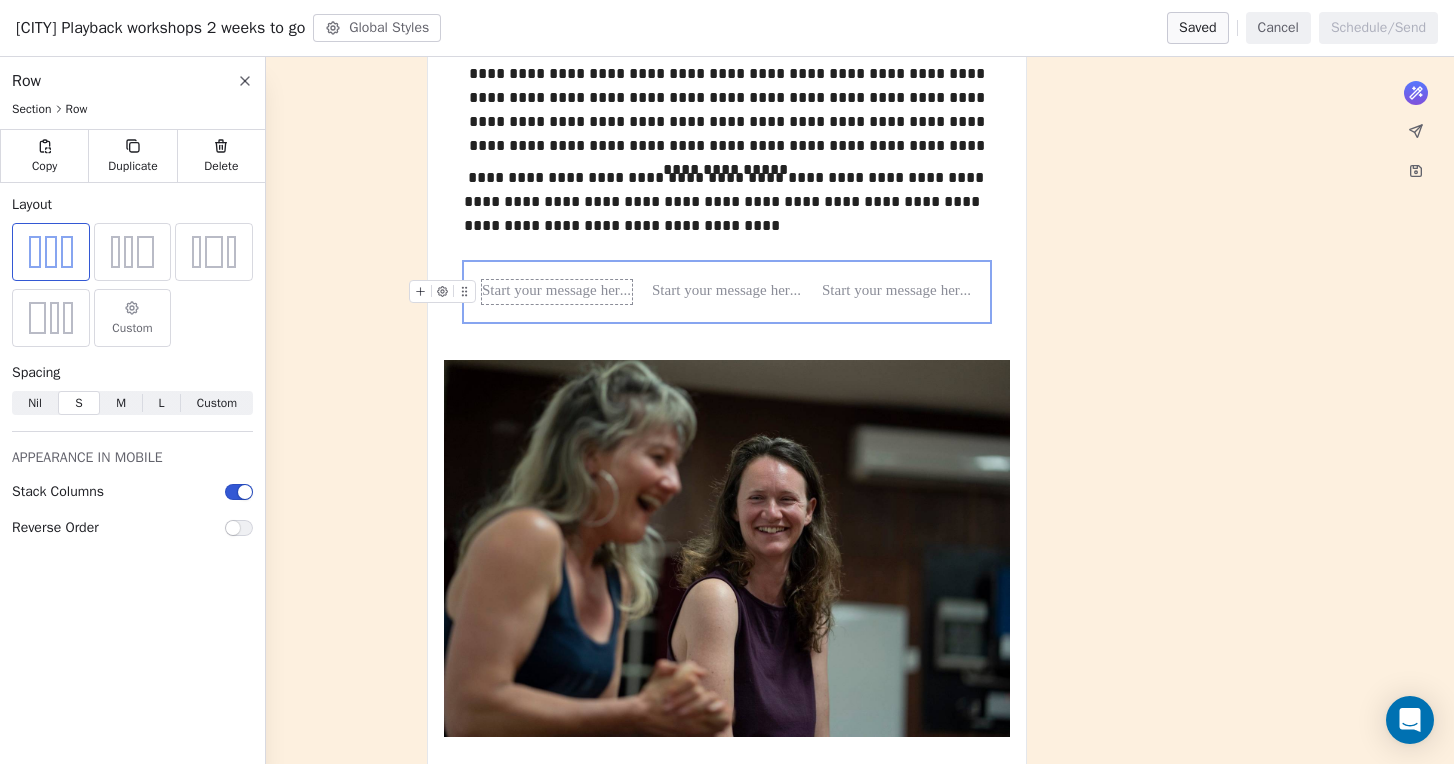 click at bounding box center (557, 292) 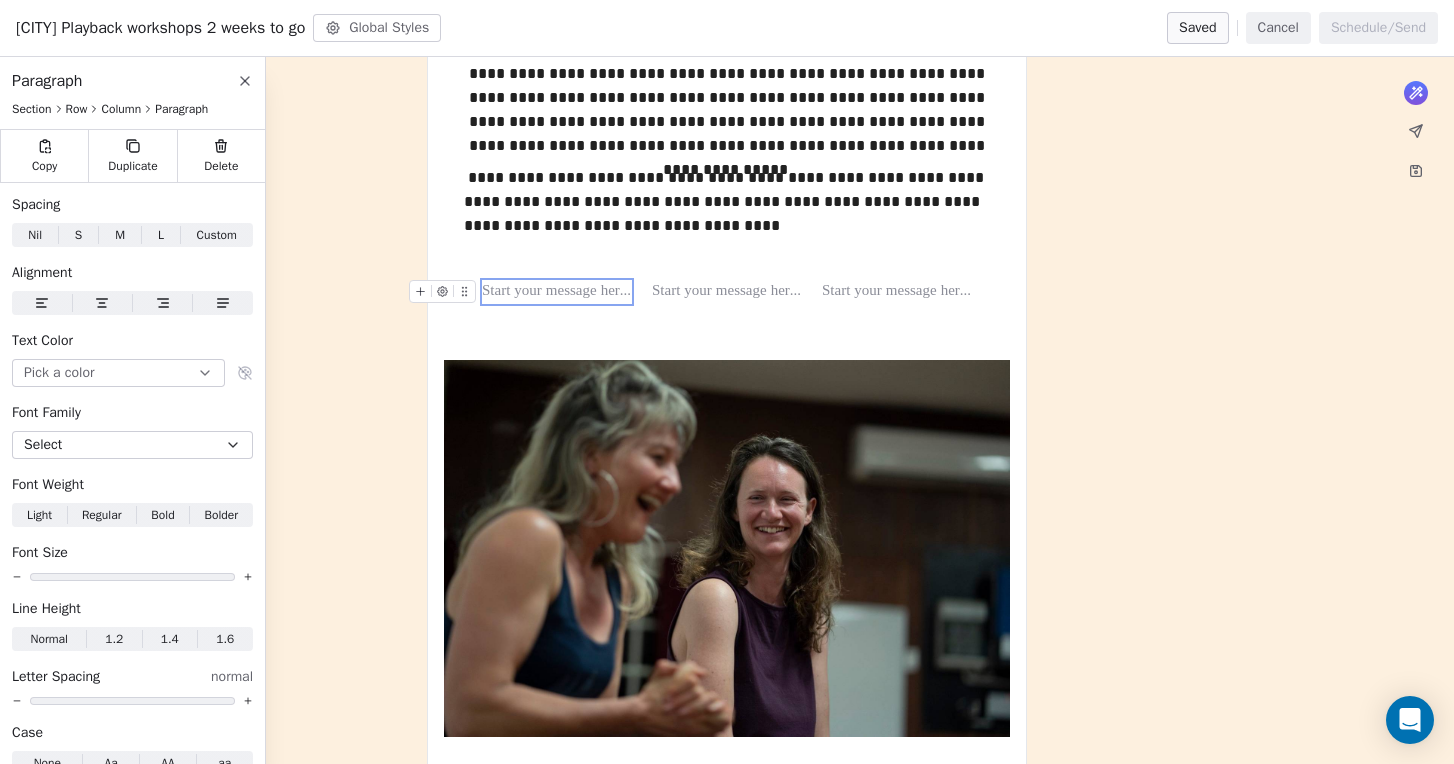 click on "***" at bounding box center (557, 292) 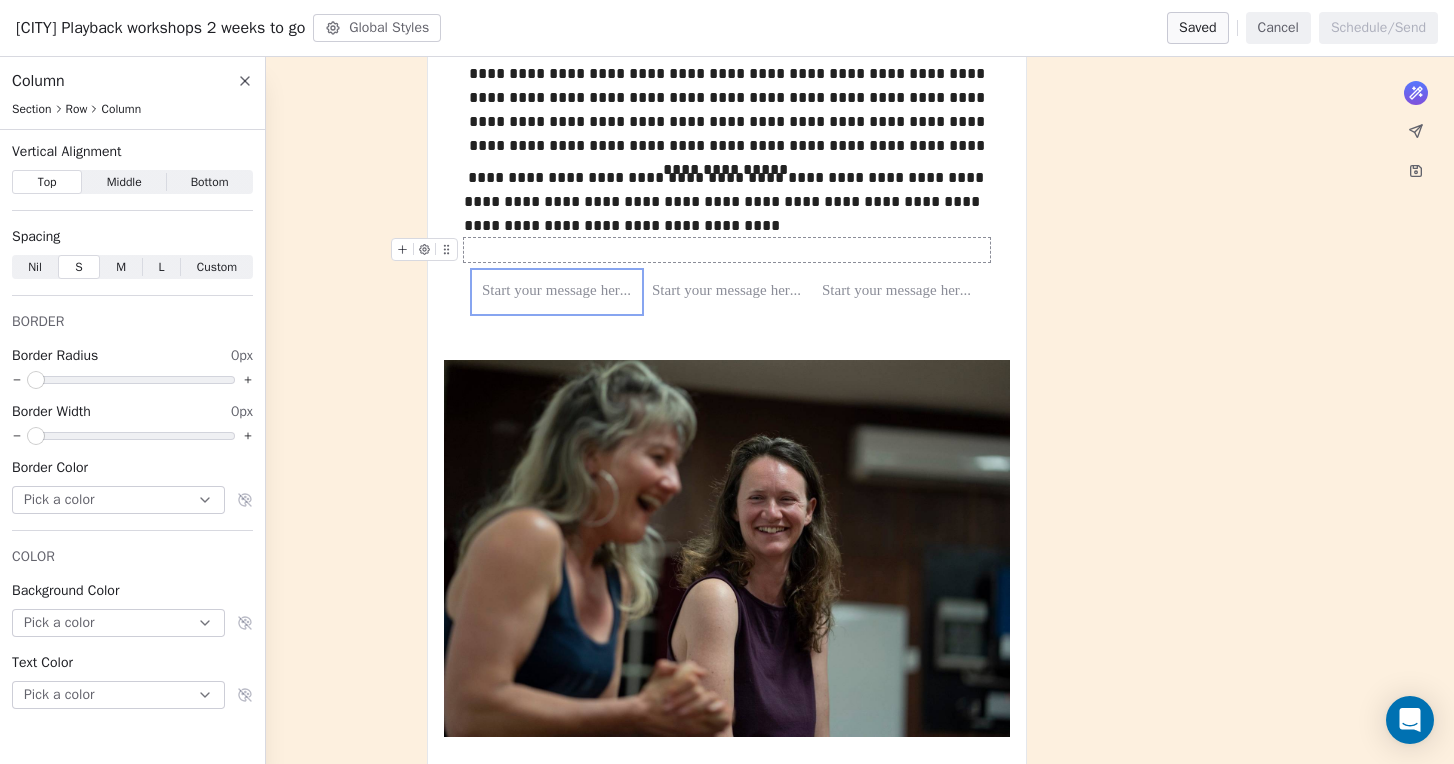 click at bounding box center (727, 250) 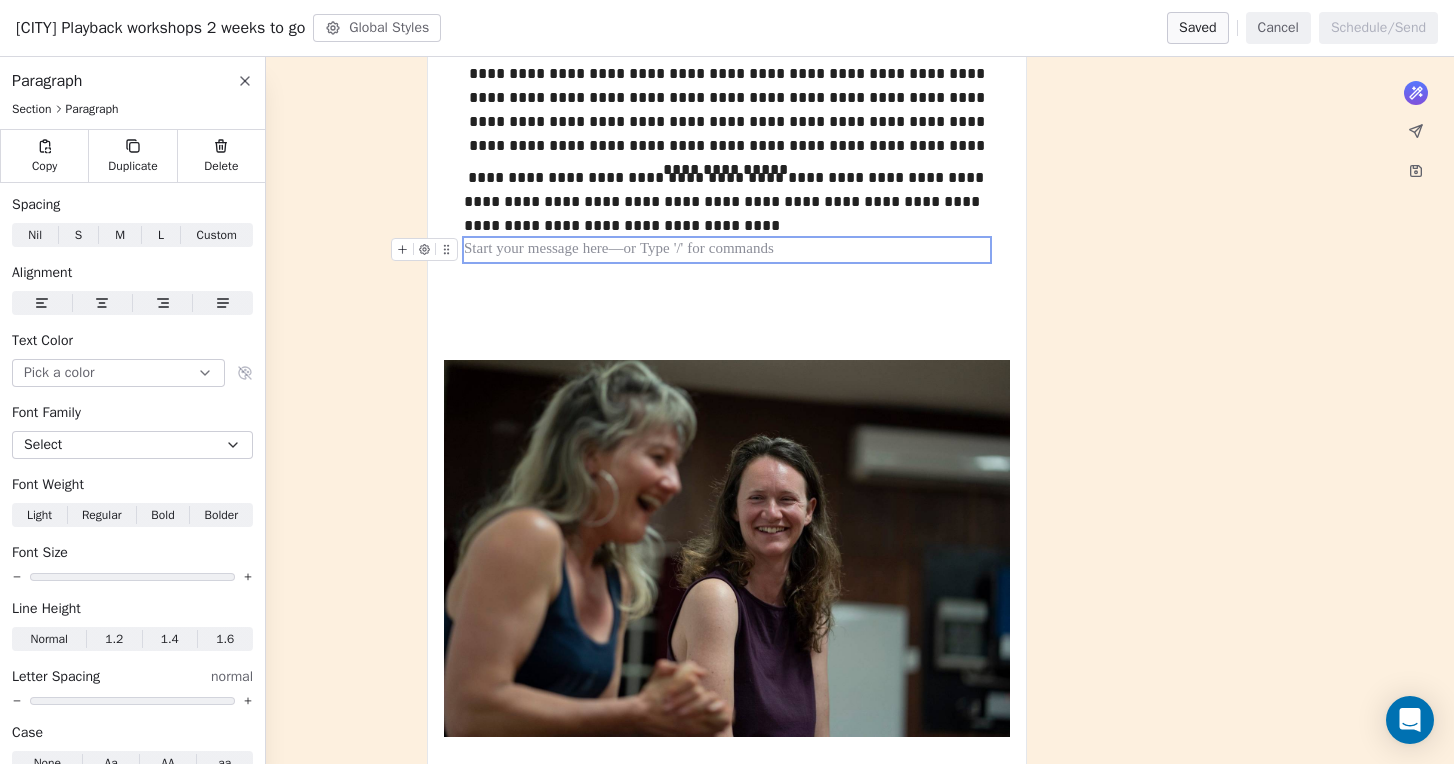 click at bounding box center (727, 250) 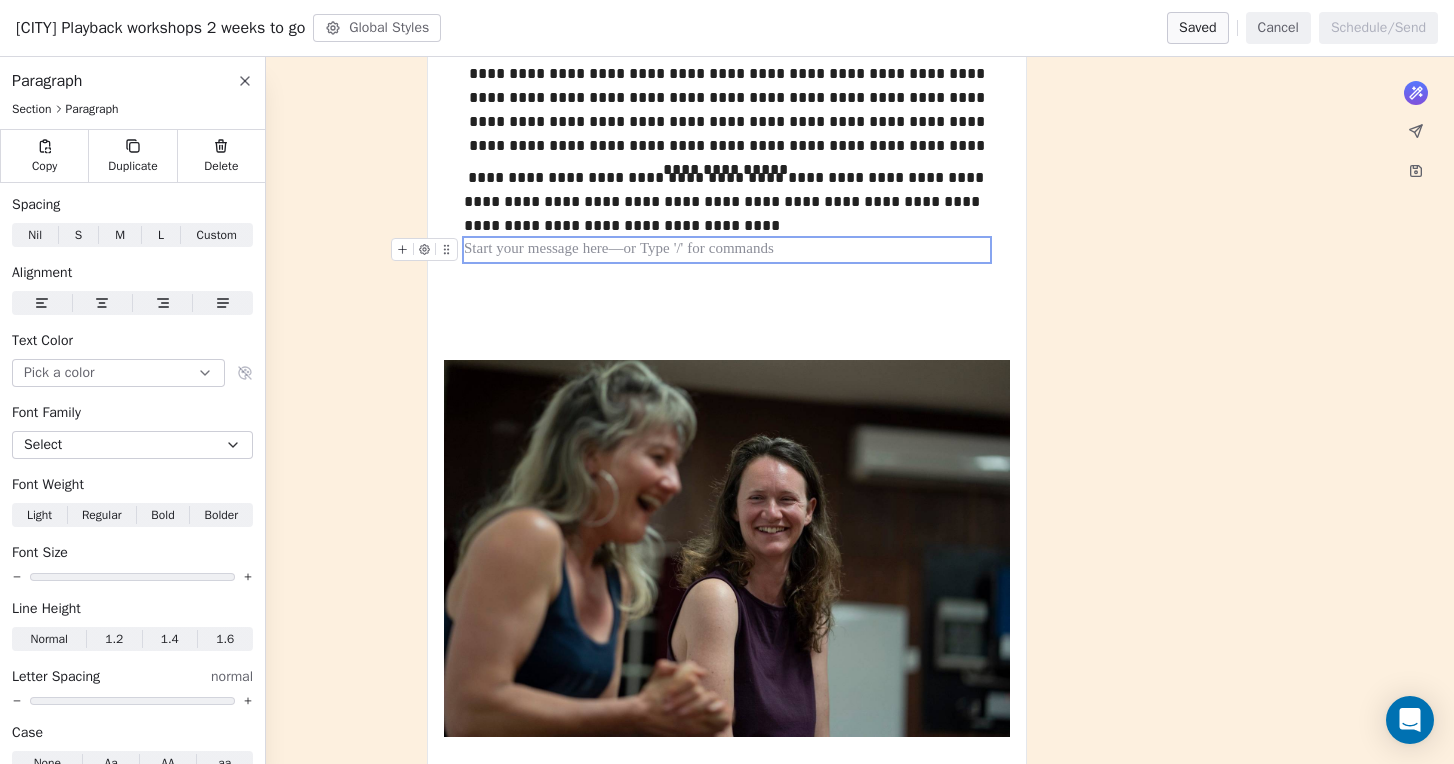 click 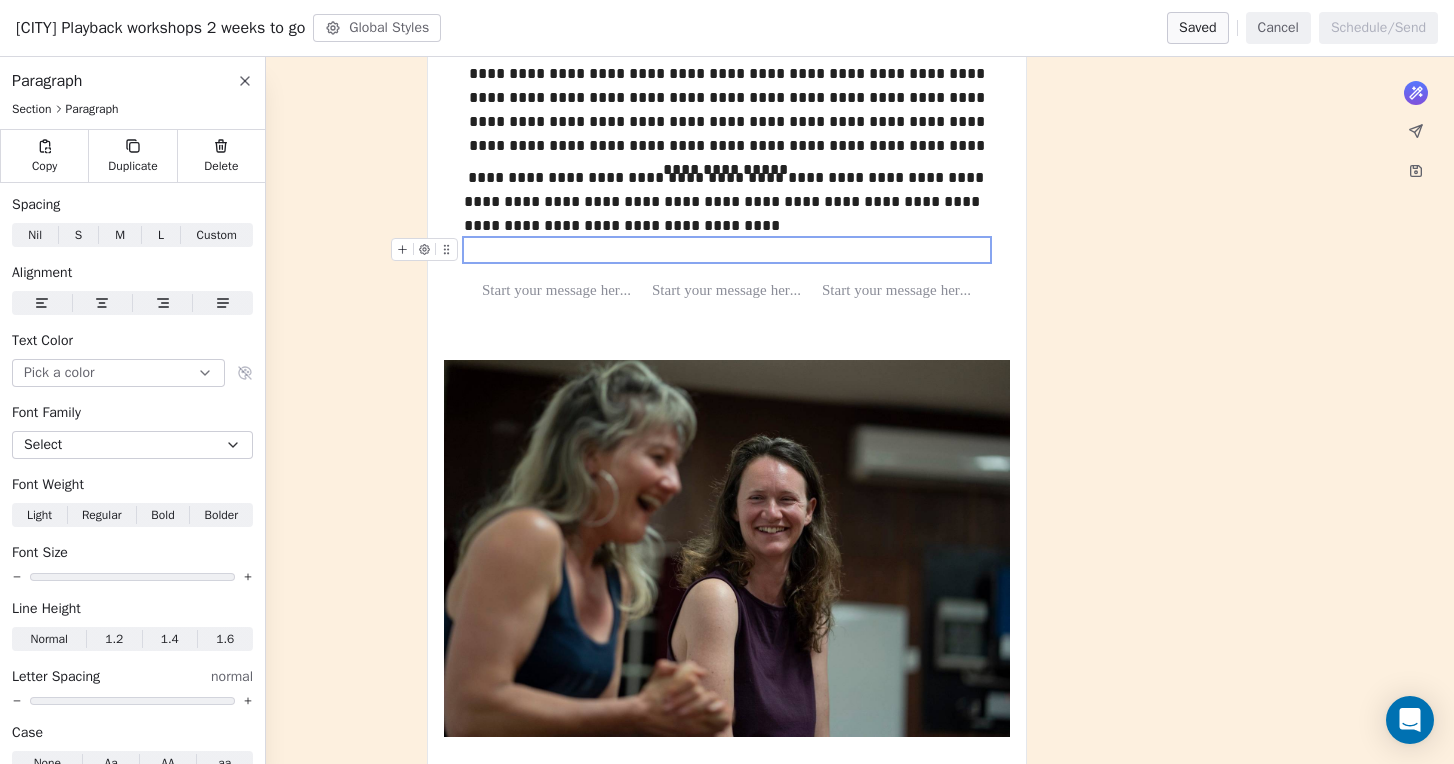 click 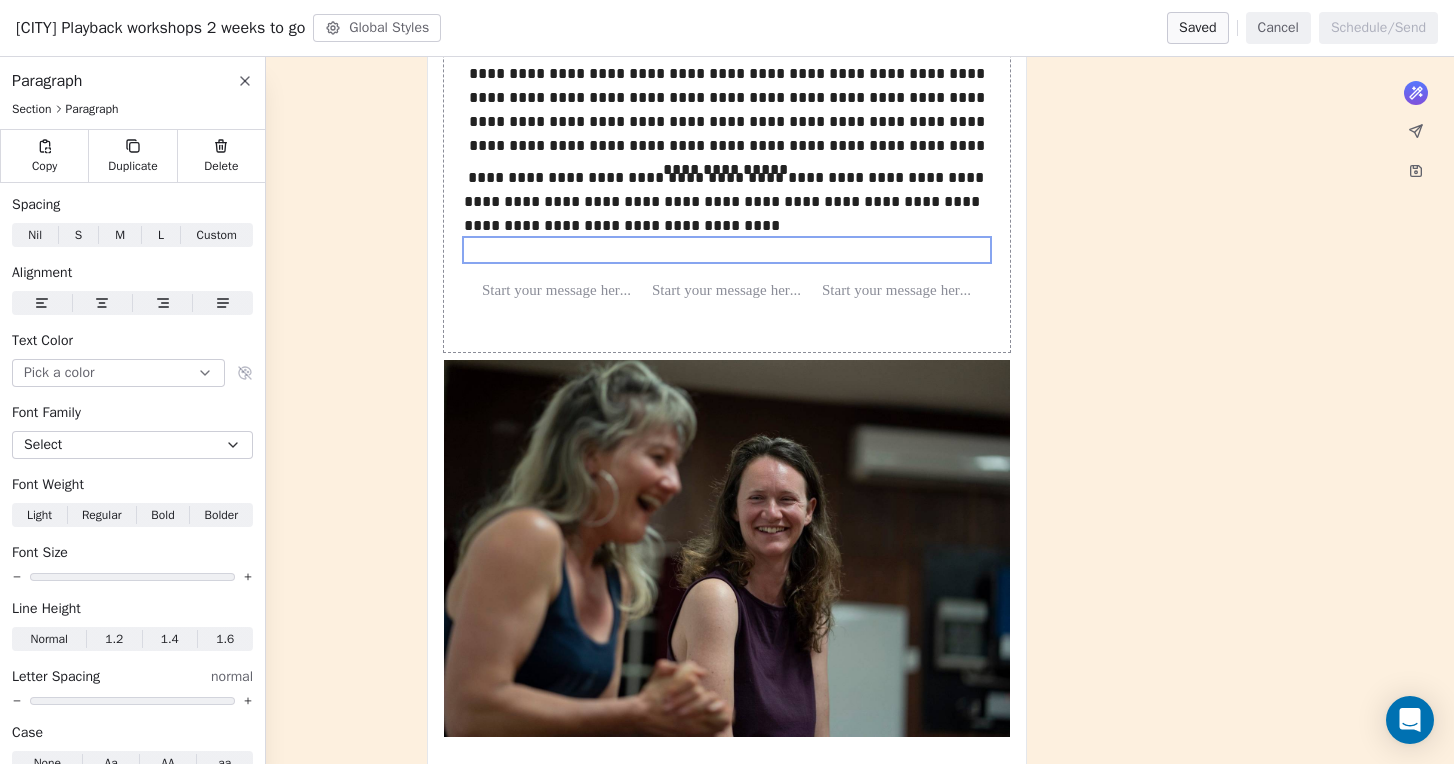 click on "**********" at bounding box center [727, 828] 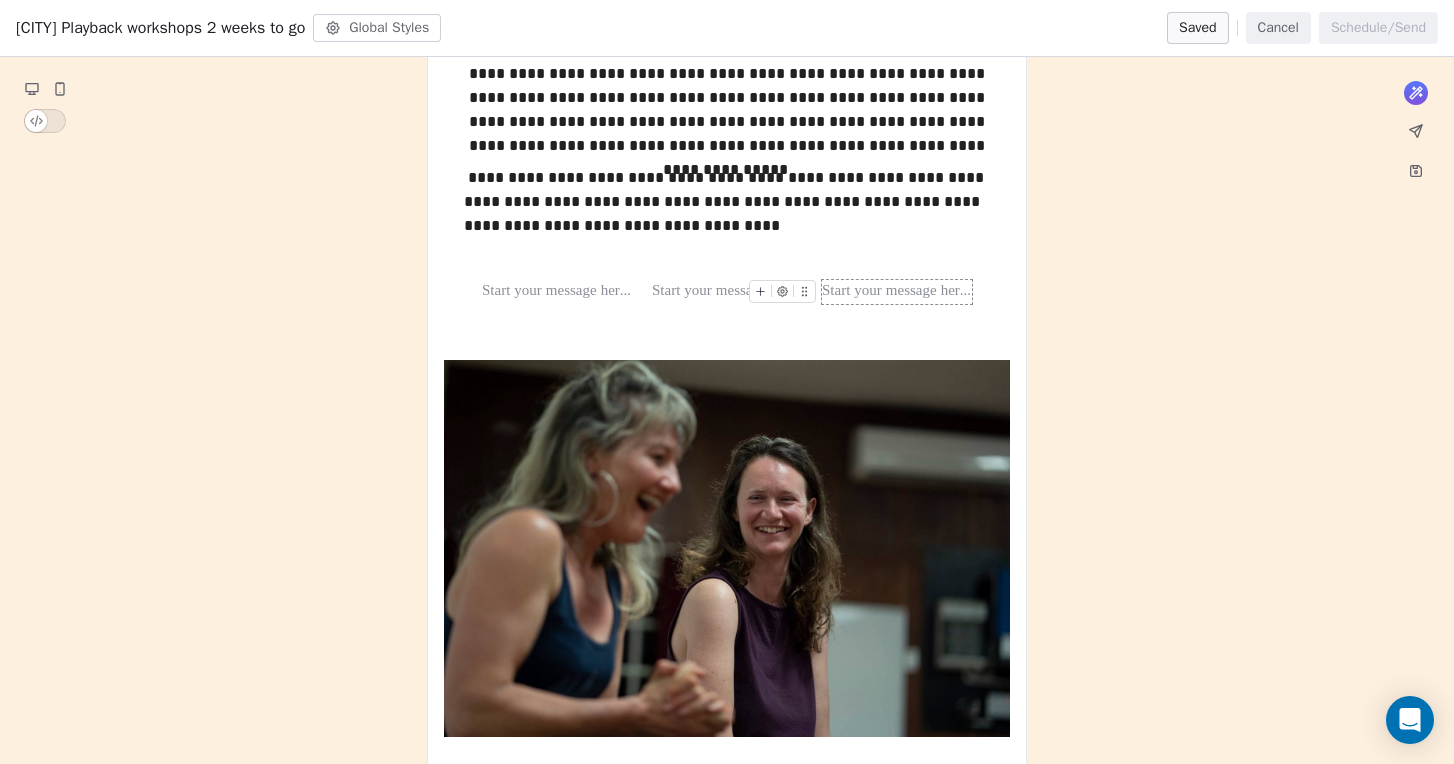 click at bounding box center (897, 292) 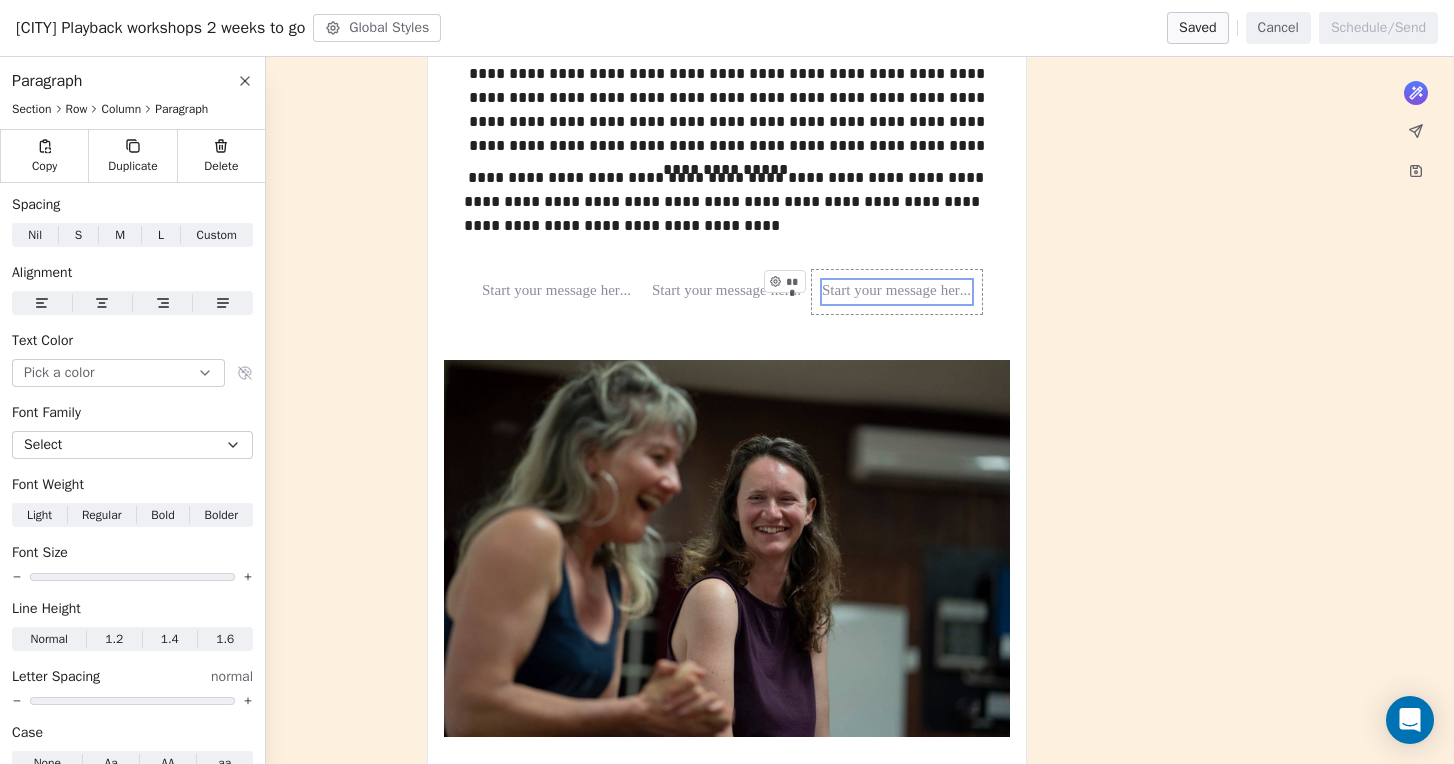 click on "***" at bounding box center [897, 292] 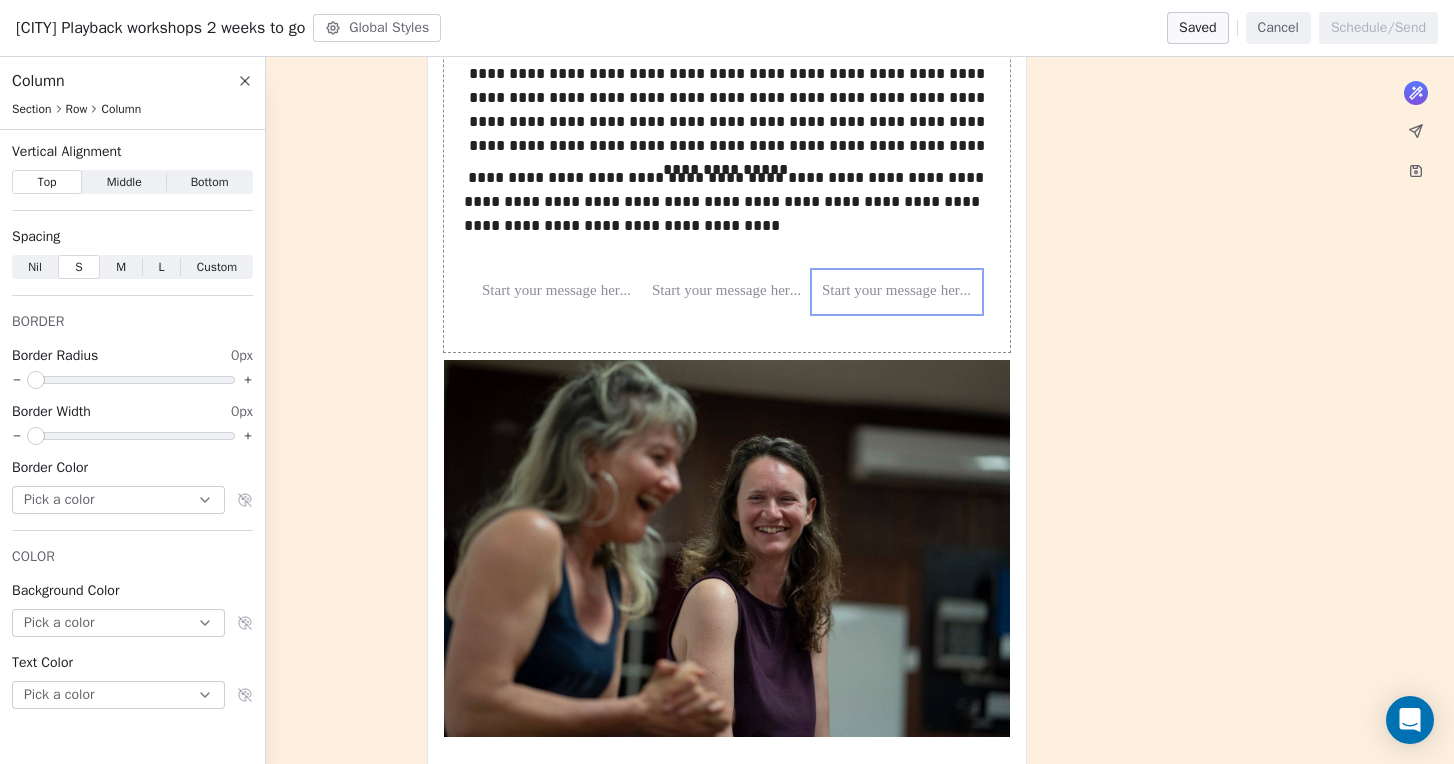 click on "**********" at bounding box center [727, 116] 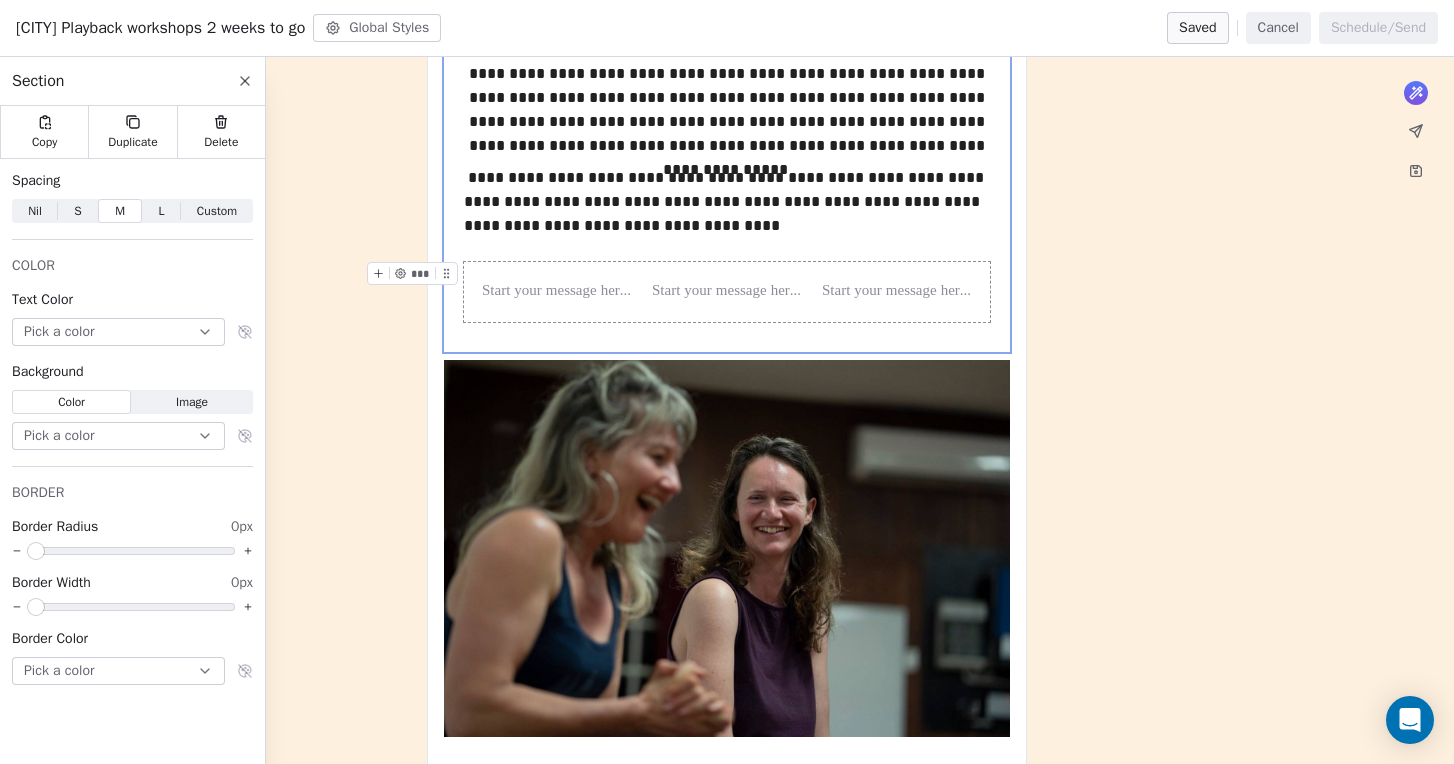click on "*** *** ***" at bounding box center (727, 292) 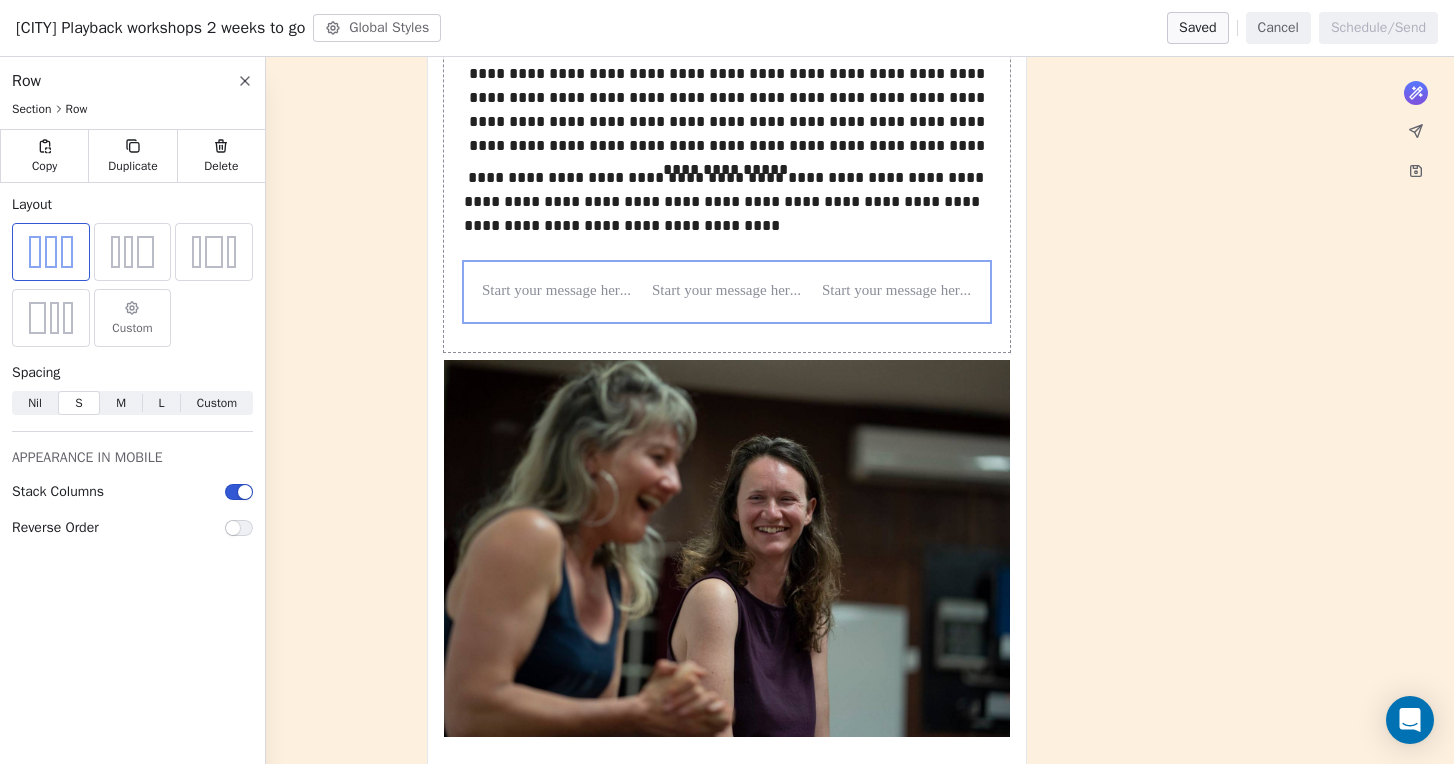 click at bounding box center [727, 356] 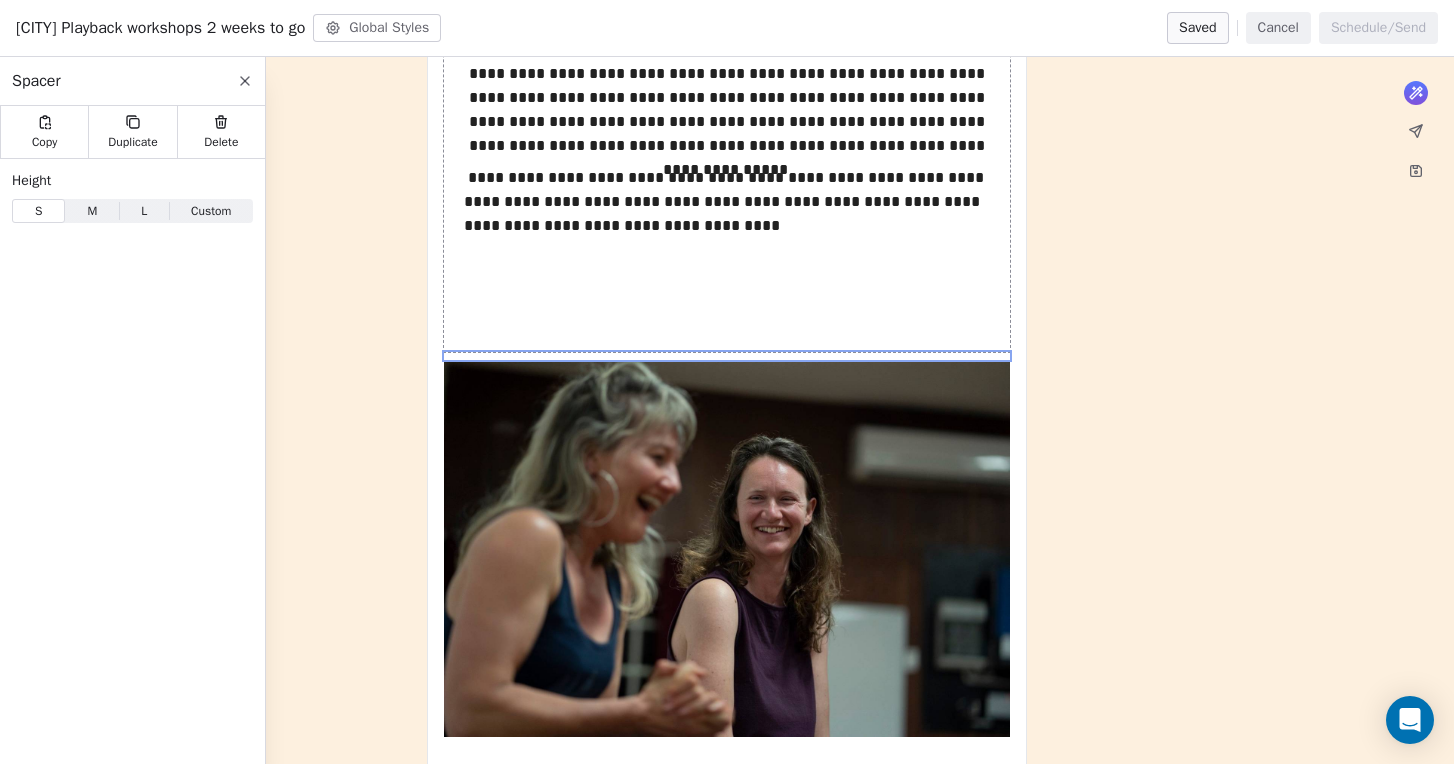 click on "**********" at bounding box center [727, 116] 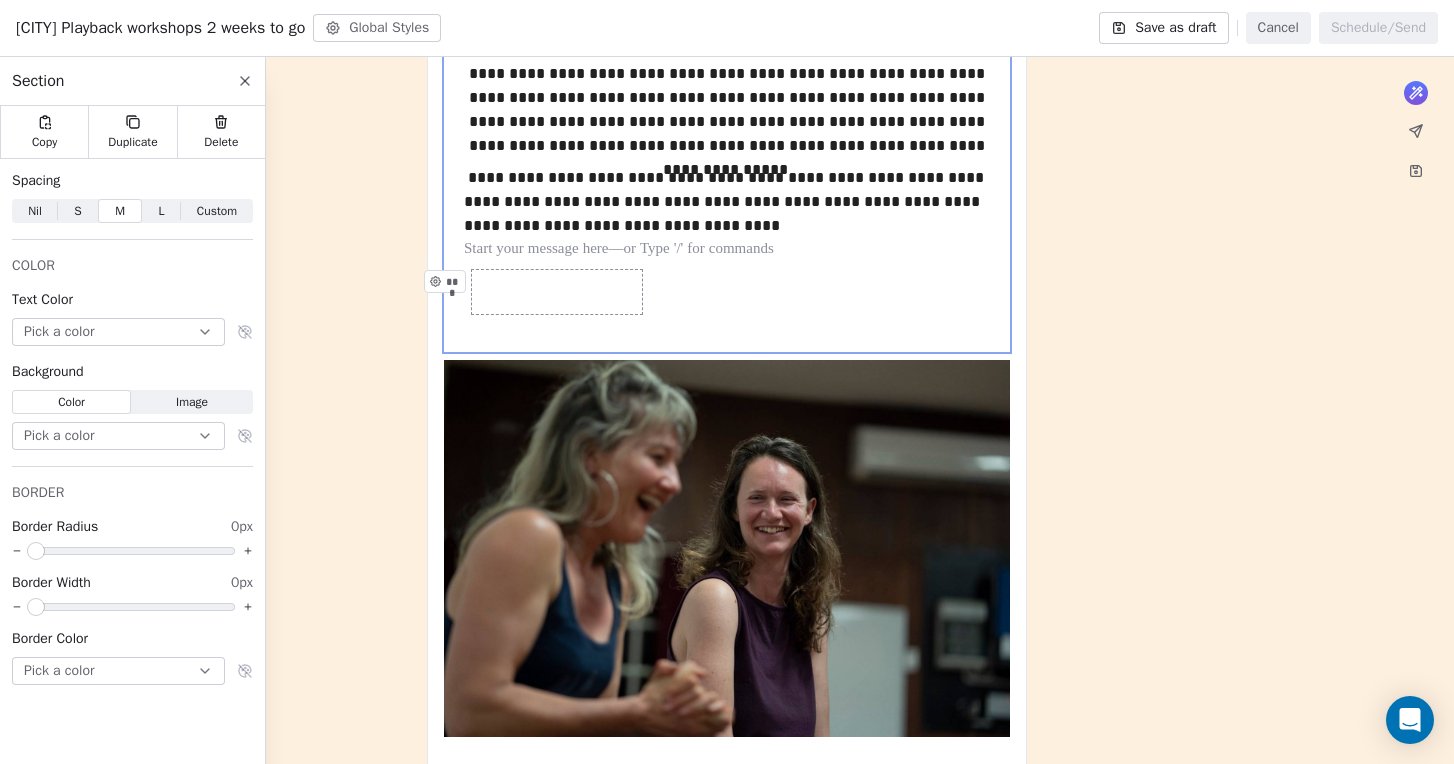 click on "***" at bounding box center (557, 292) 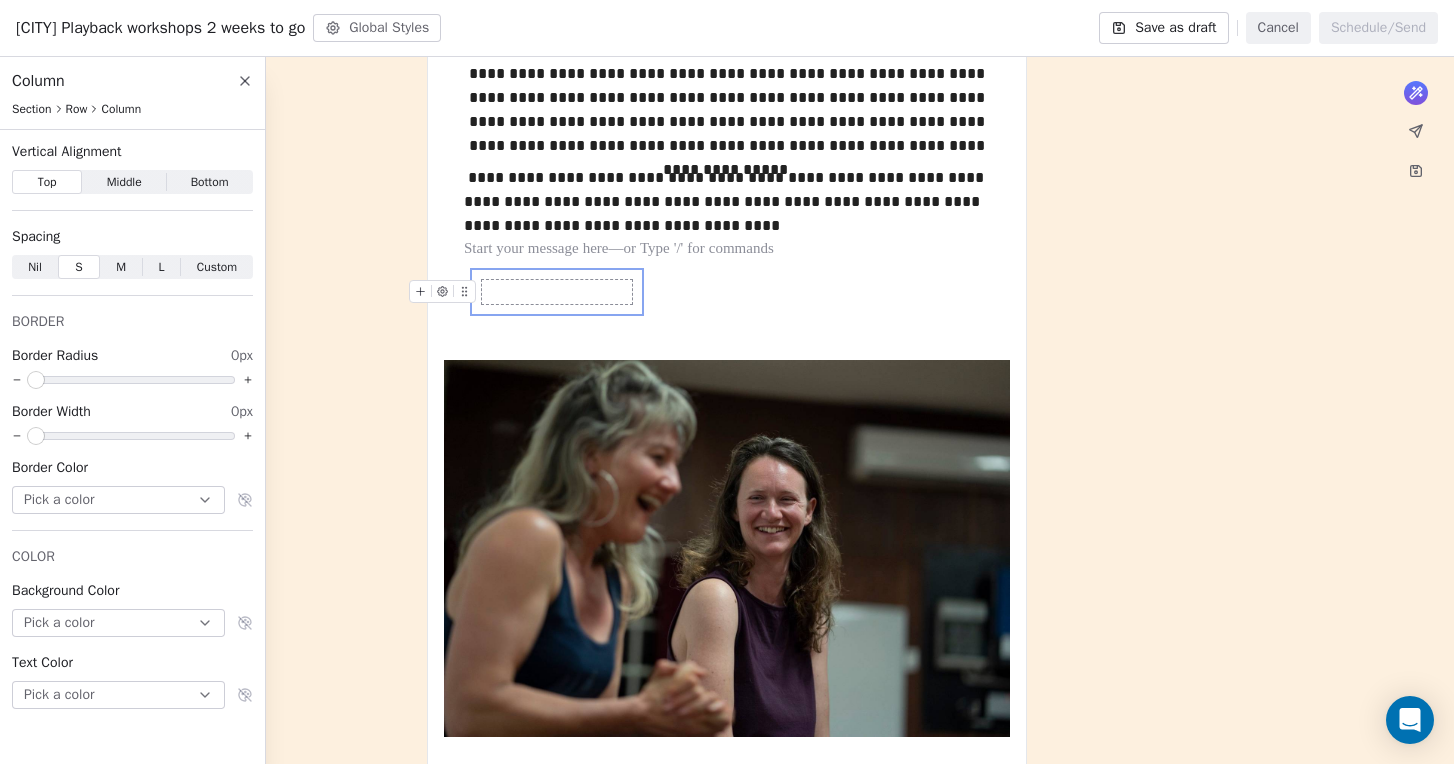 click on "***" at bounding box center (557, 292) 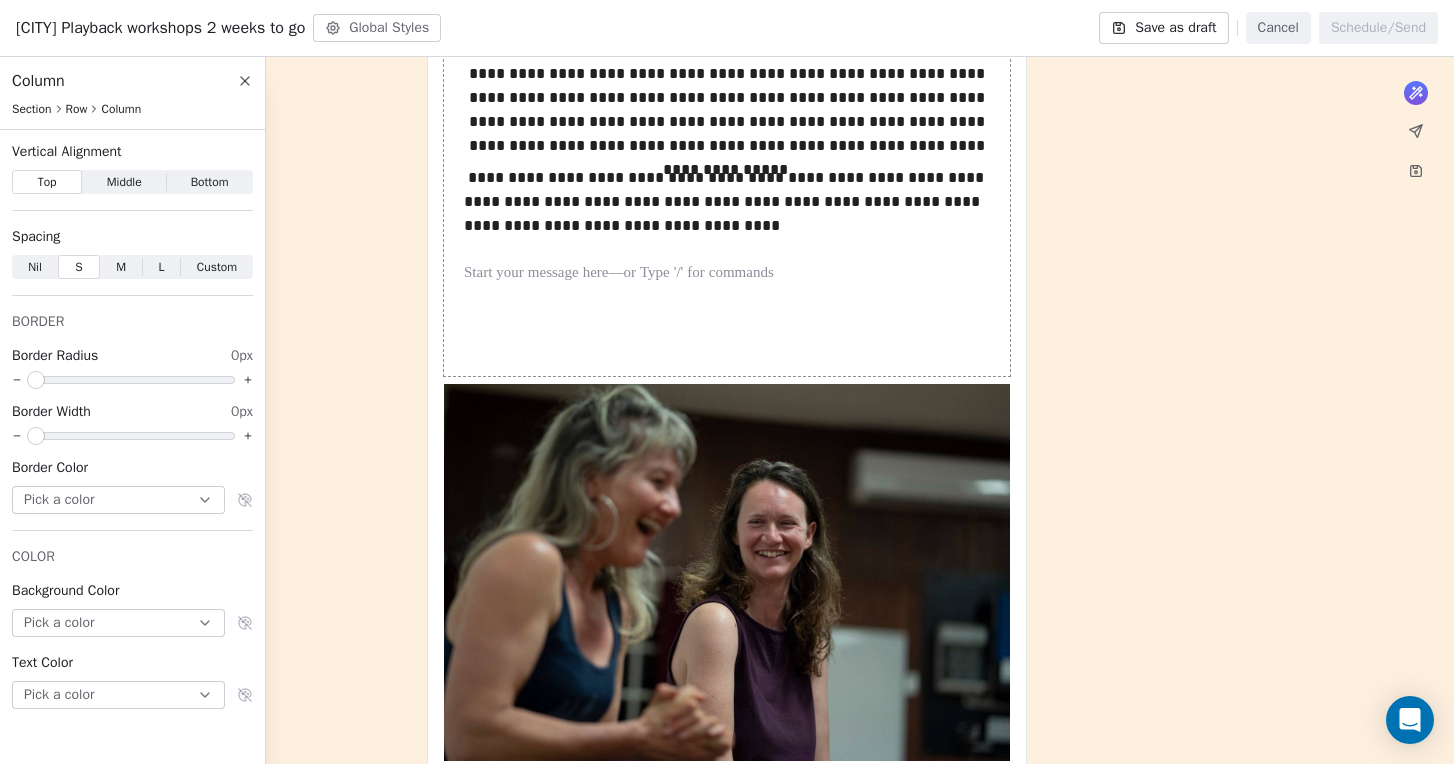 click on "**********" at bounding box center [727, 128] 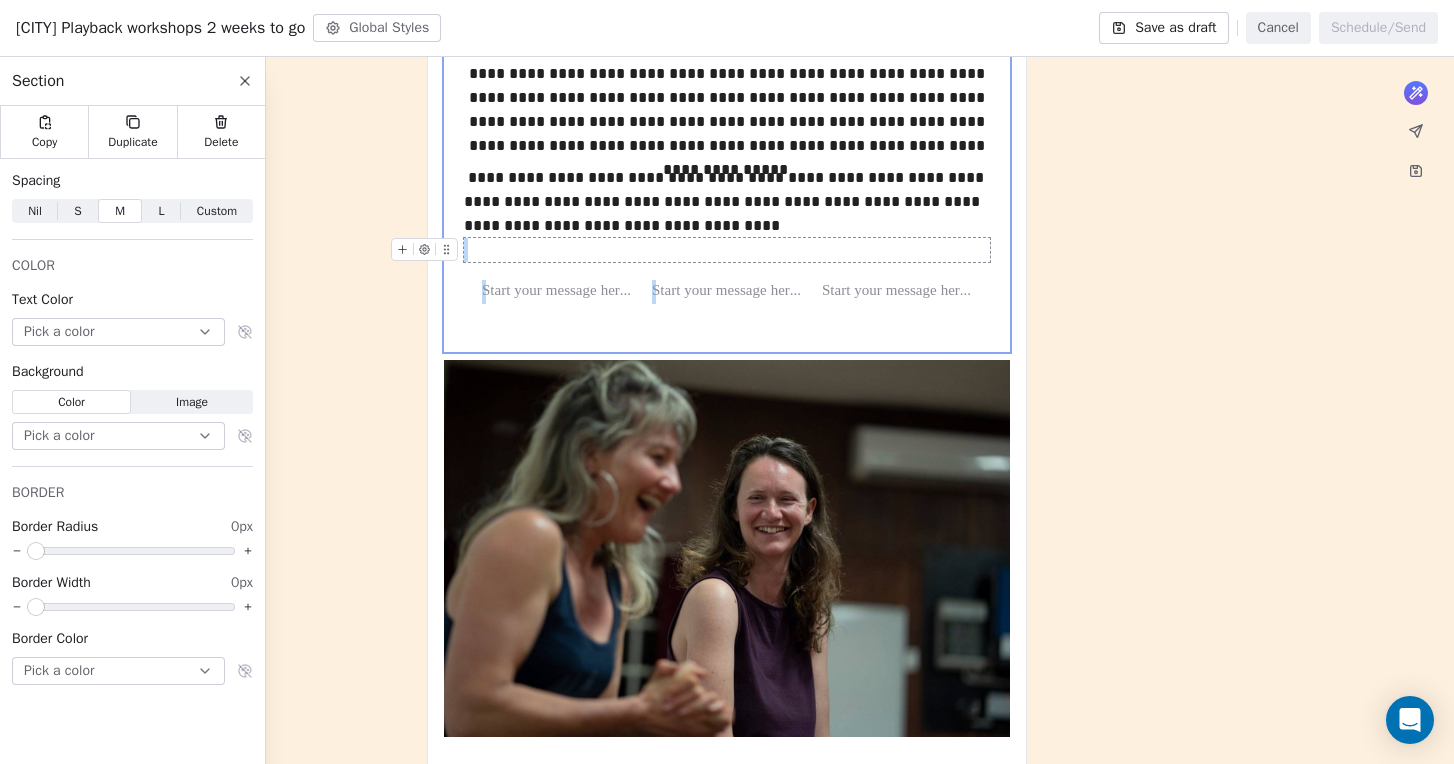 drag, startPoint x: 713, startPoint y: 291, endPoint x: 660, endPoint y: 254, distance: 64.63745 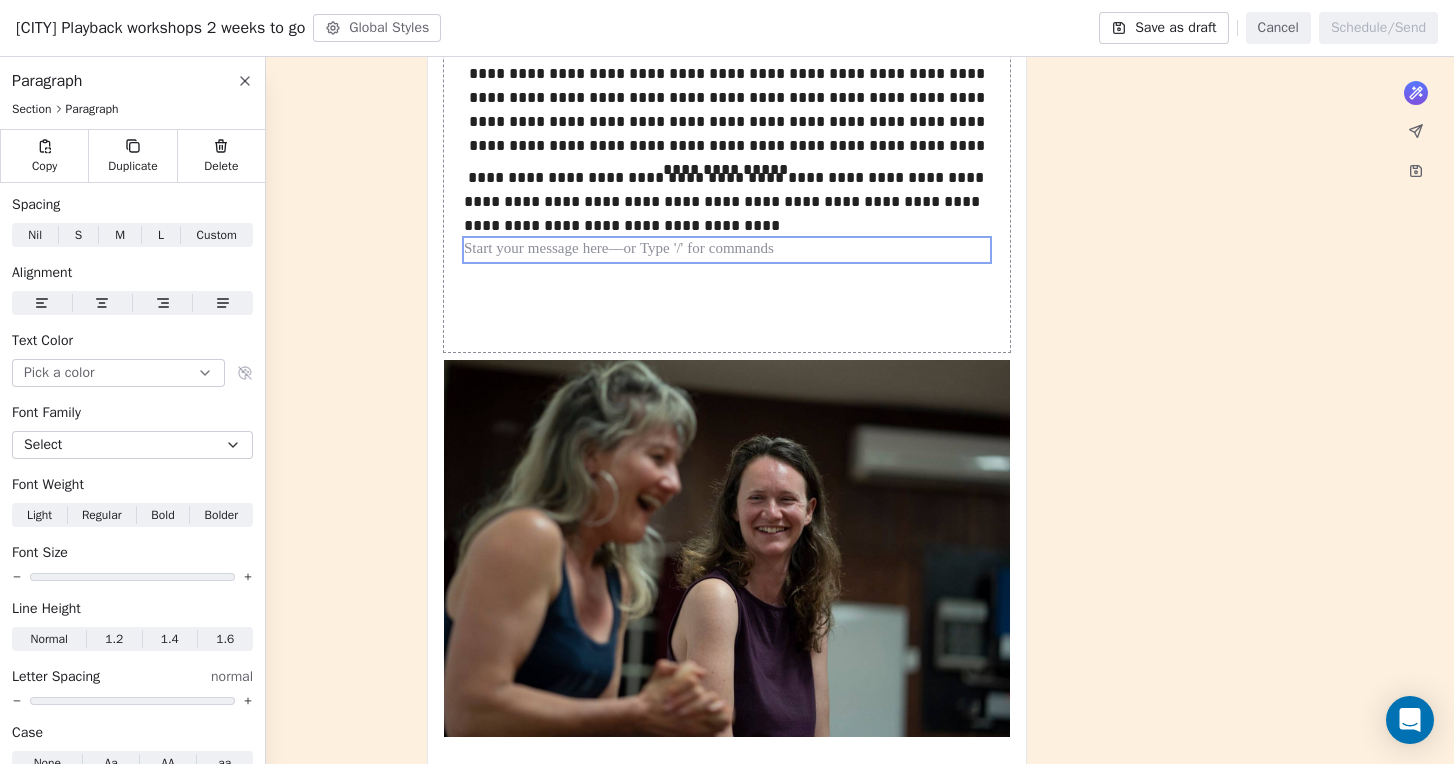 click on "**********" at bounding box center [727, 828] 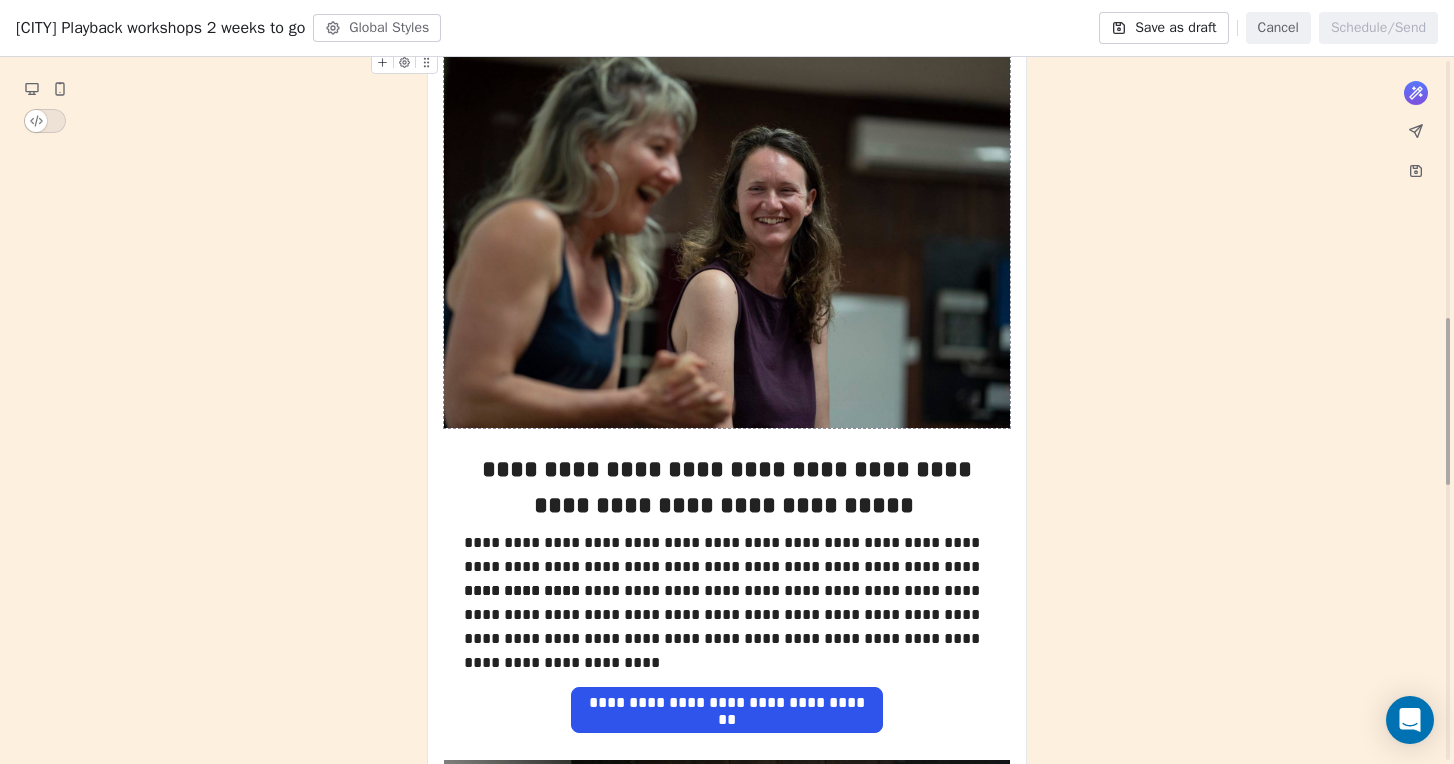 scroll, scrollTop: 1219, scrollLeft: 0, axis: vertical 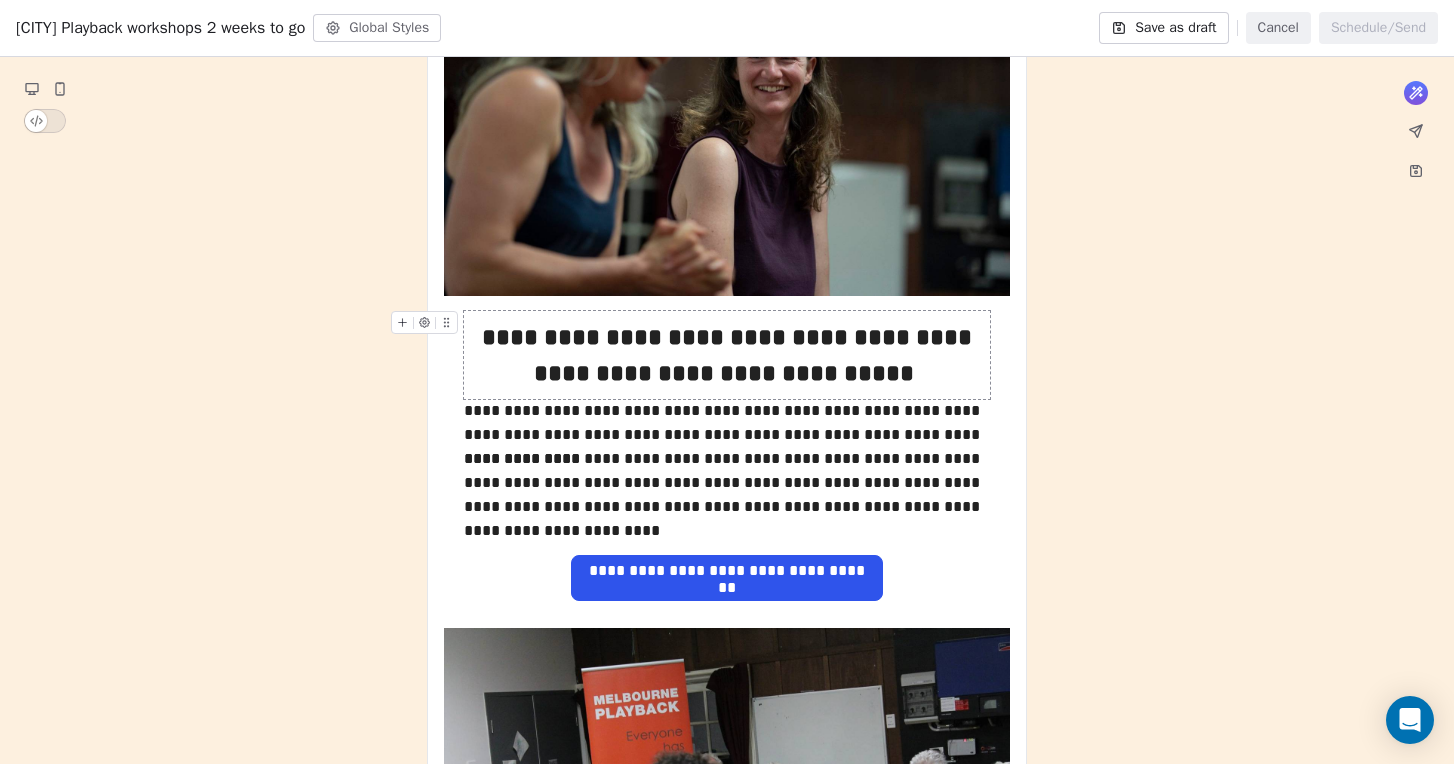click at bounding box center [446, 322] 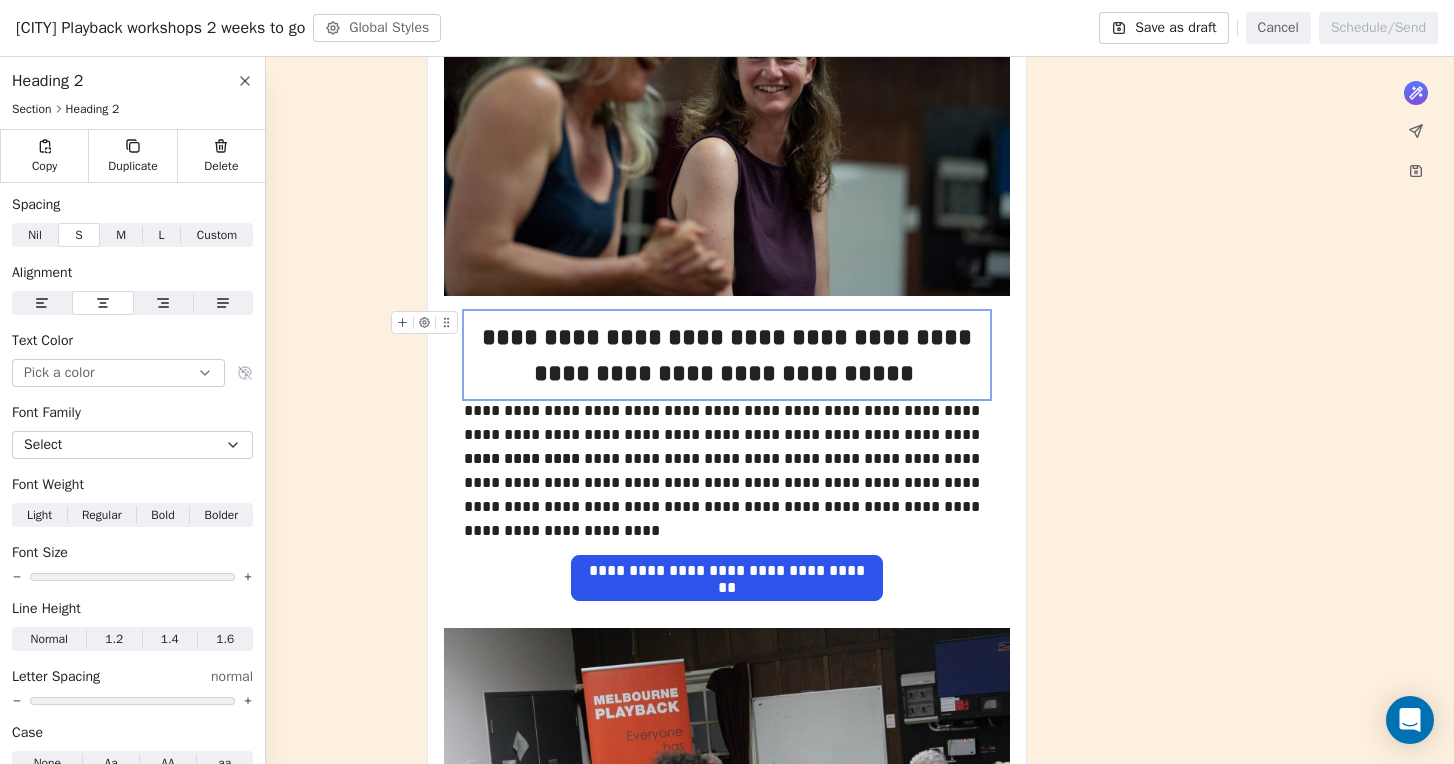 click at bounding box center (446, 322) 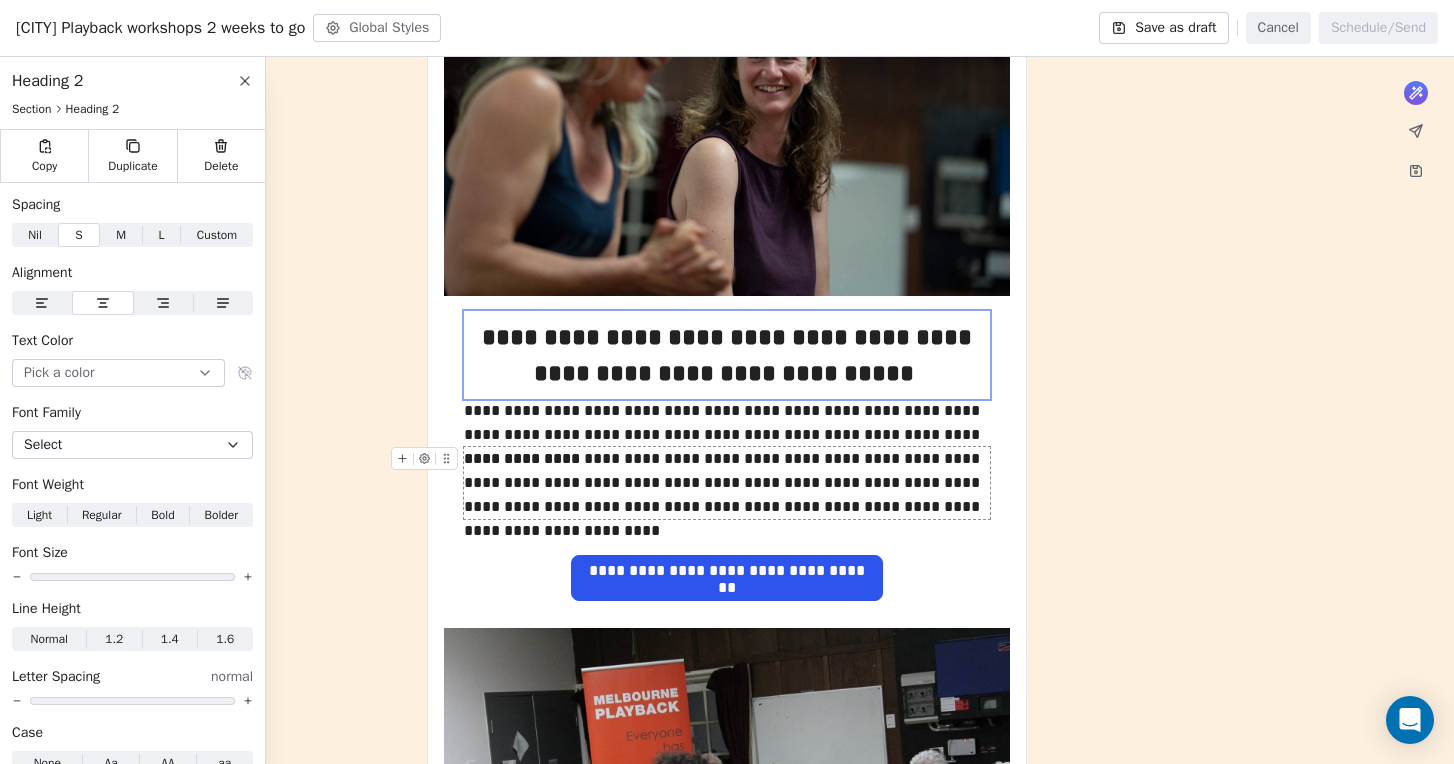 scroll, scrollTop: 1322, scrollLeft: 0, axis: vertical 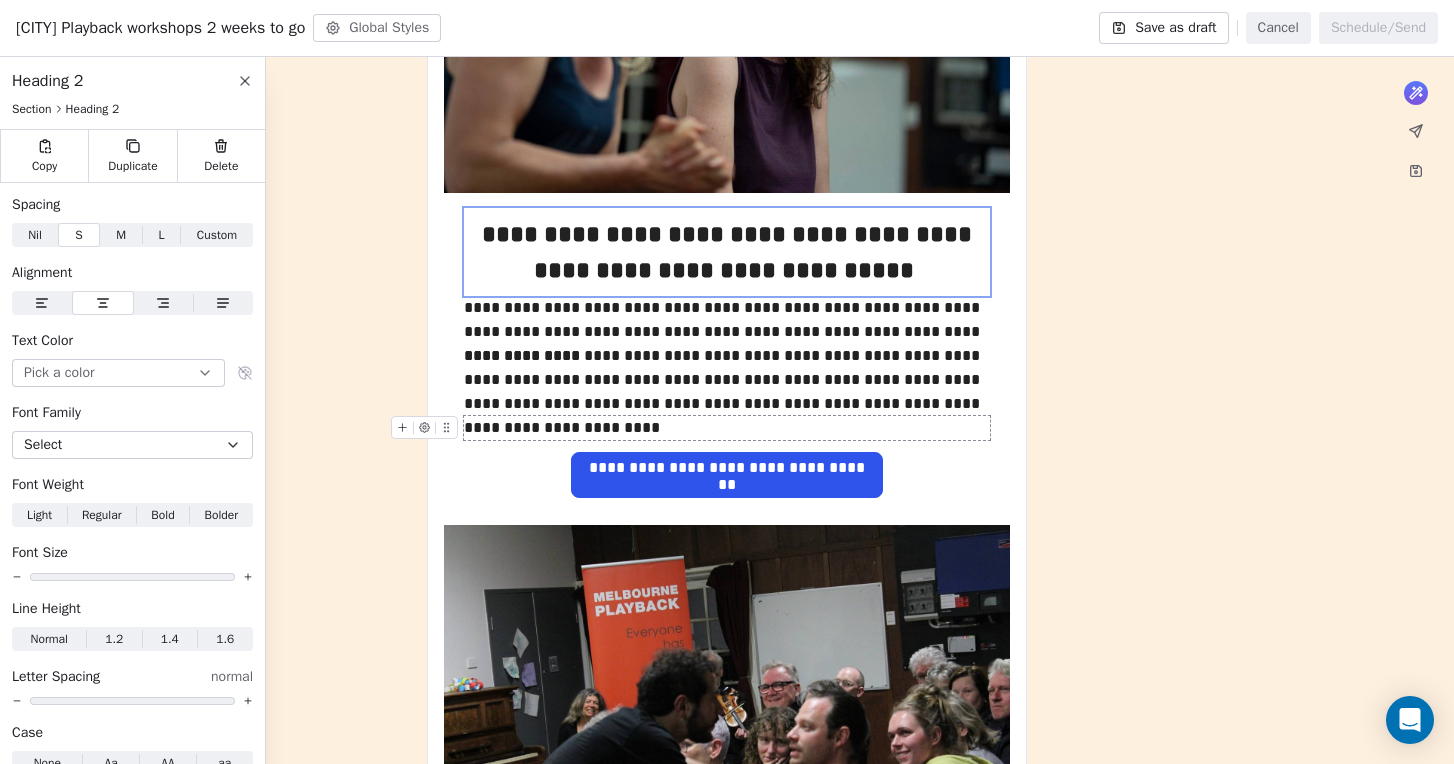 click 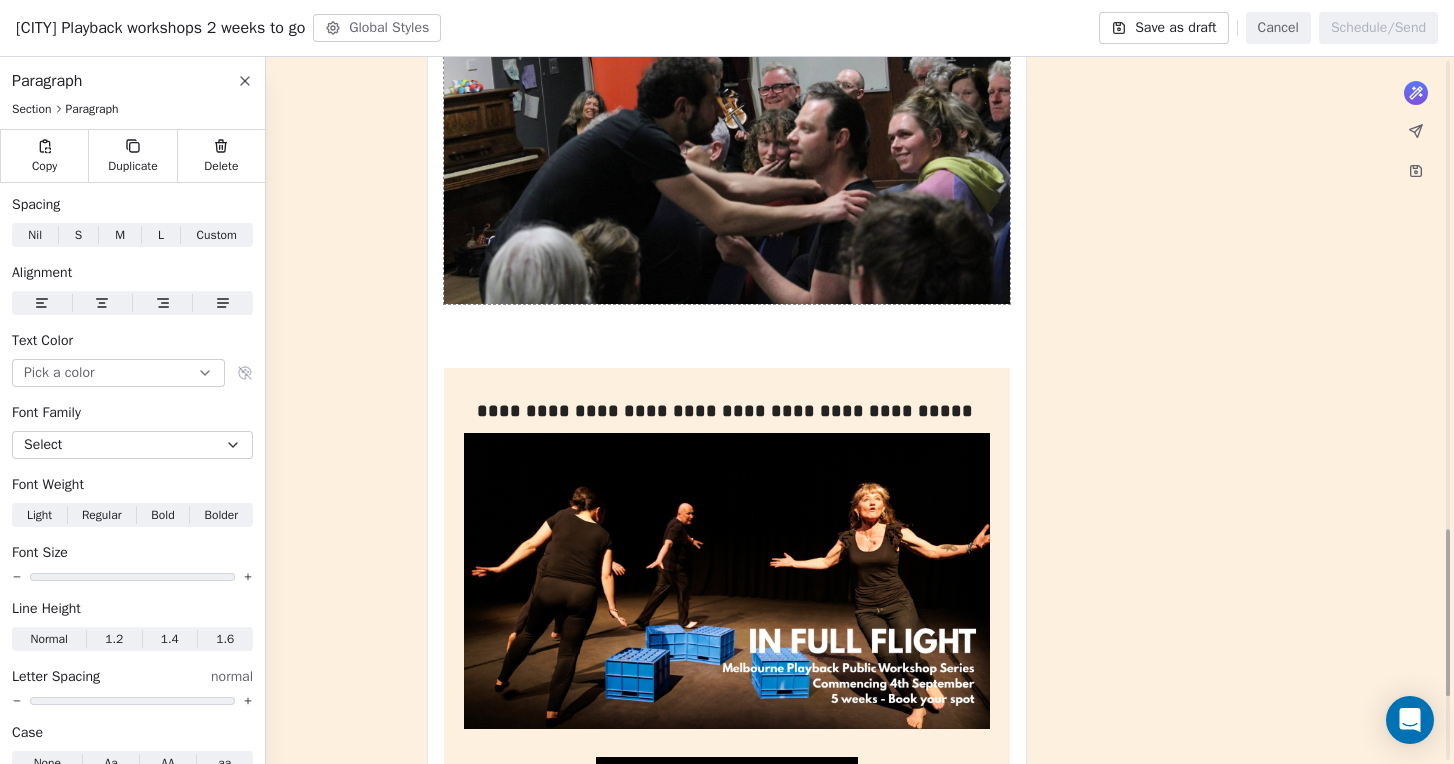 scroll, scrollTop: 2029, scrollLeft: 0, axis: vertical 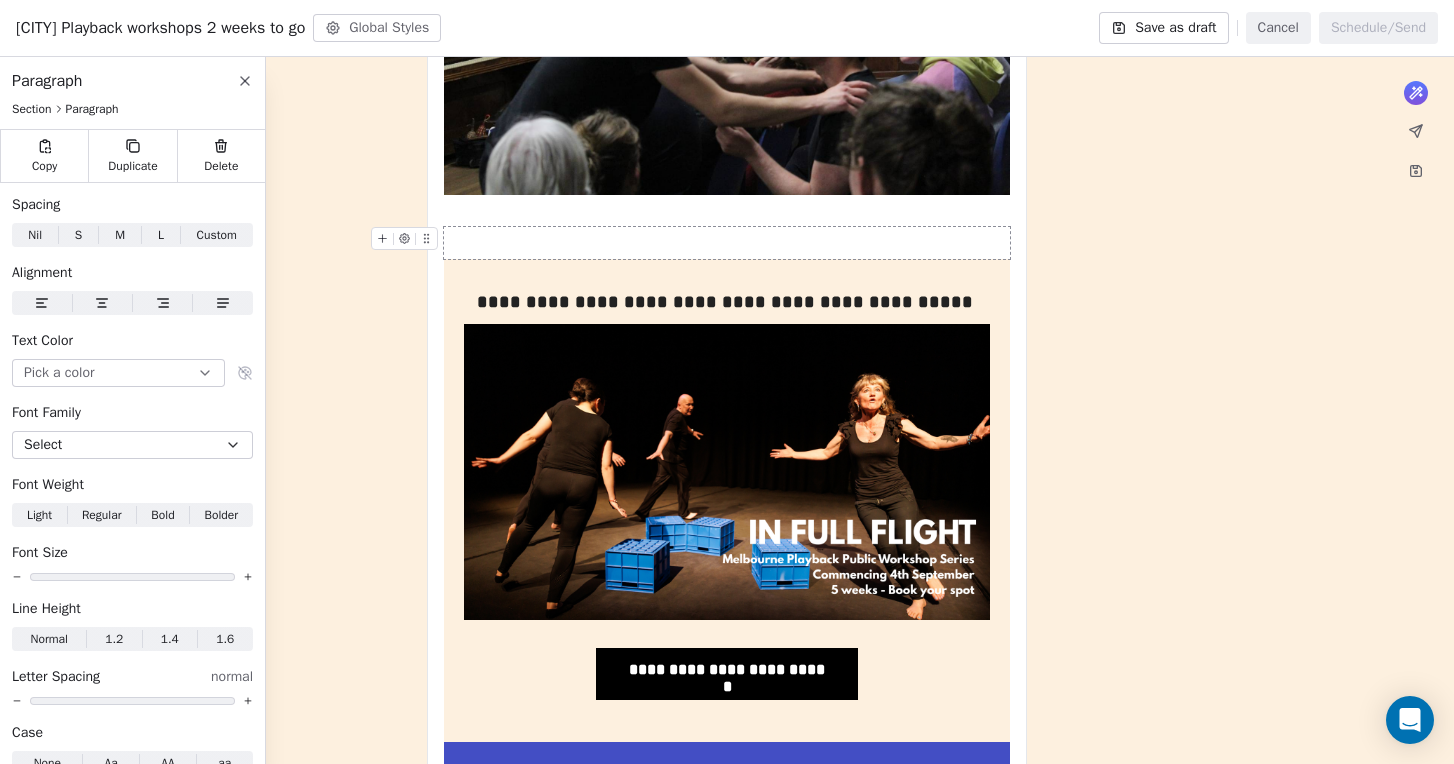 click at bounding box center [426, 238] 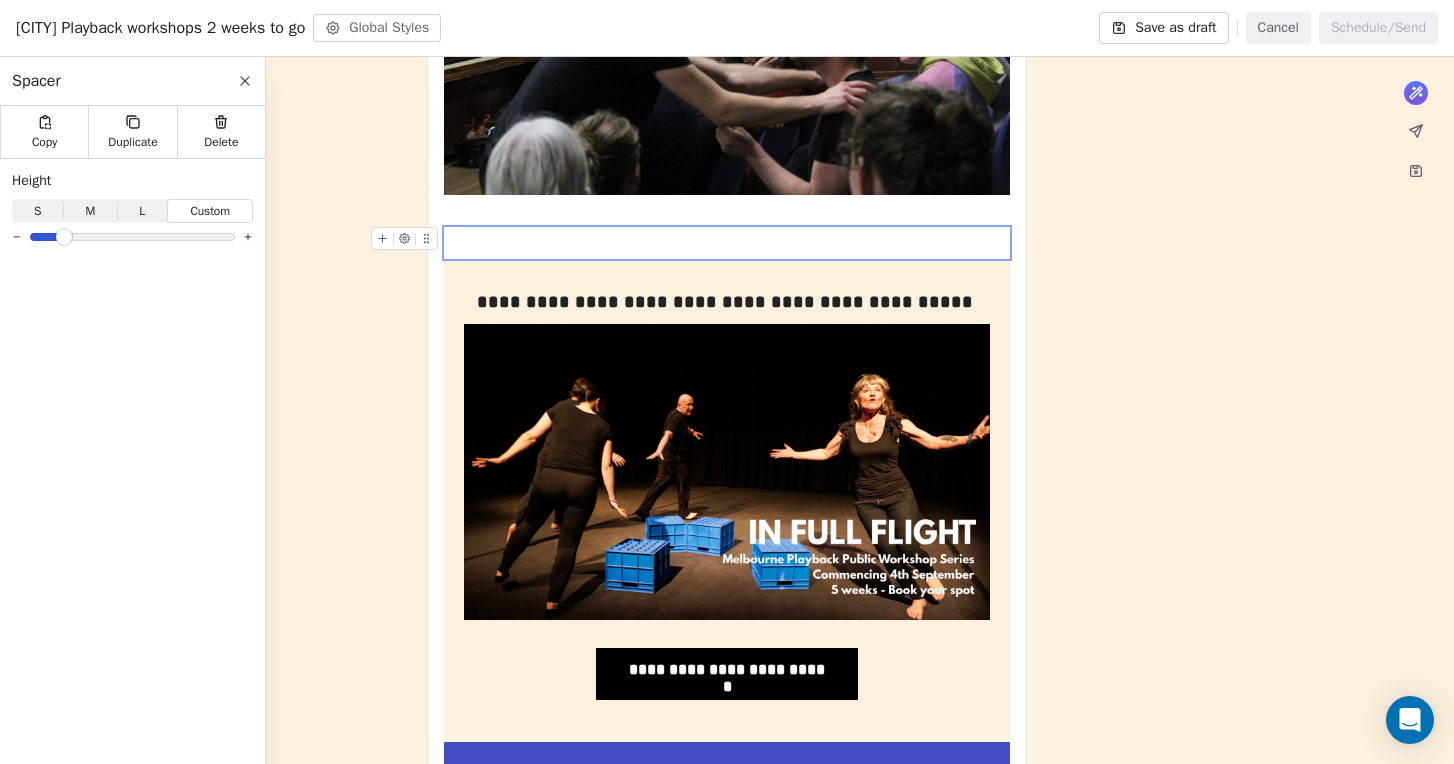 click at bounding box center [426, 238] 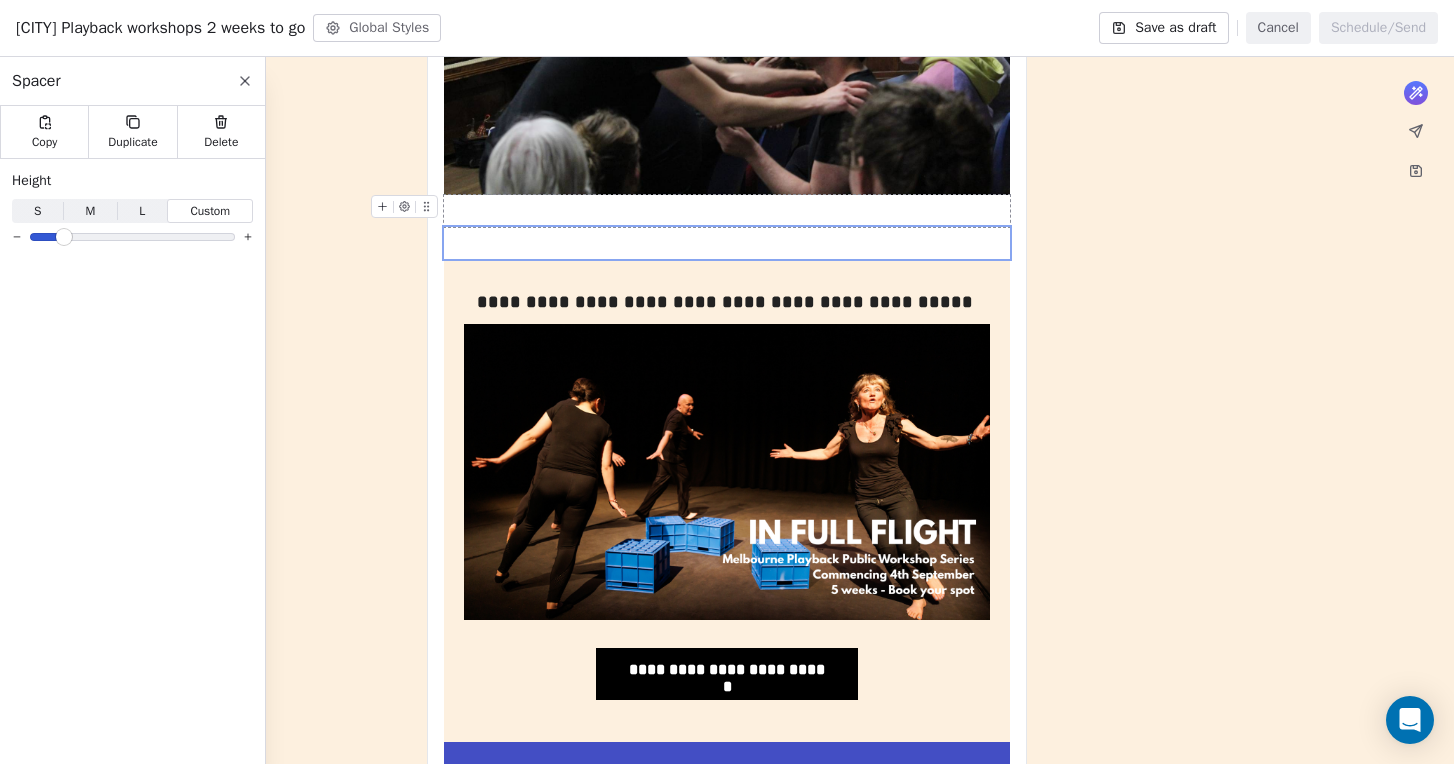 click at bounding box center [727, 211] 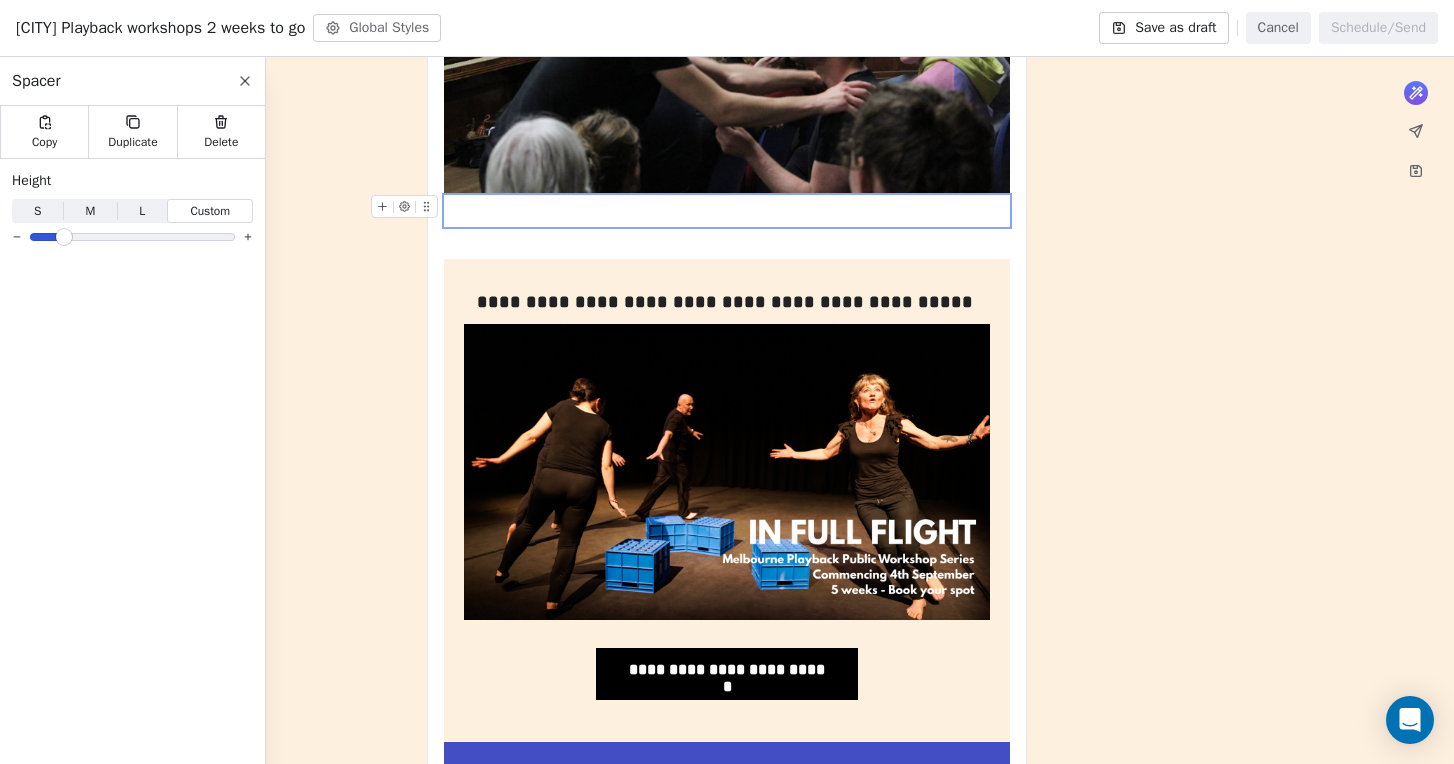 click 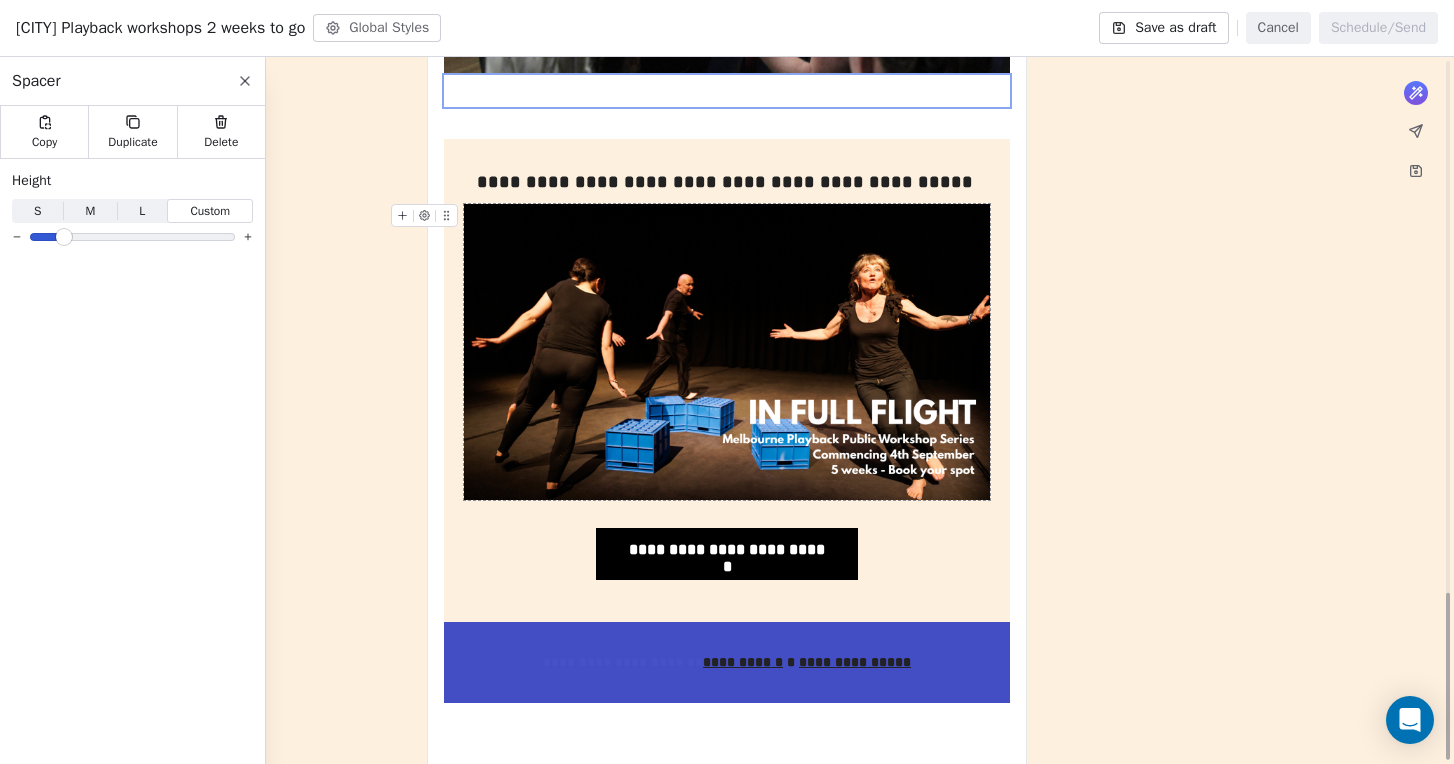 scroll, scrollTop: 2249, scrollLeft: 0, axis: vertical 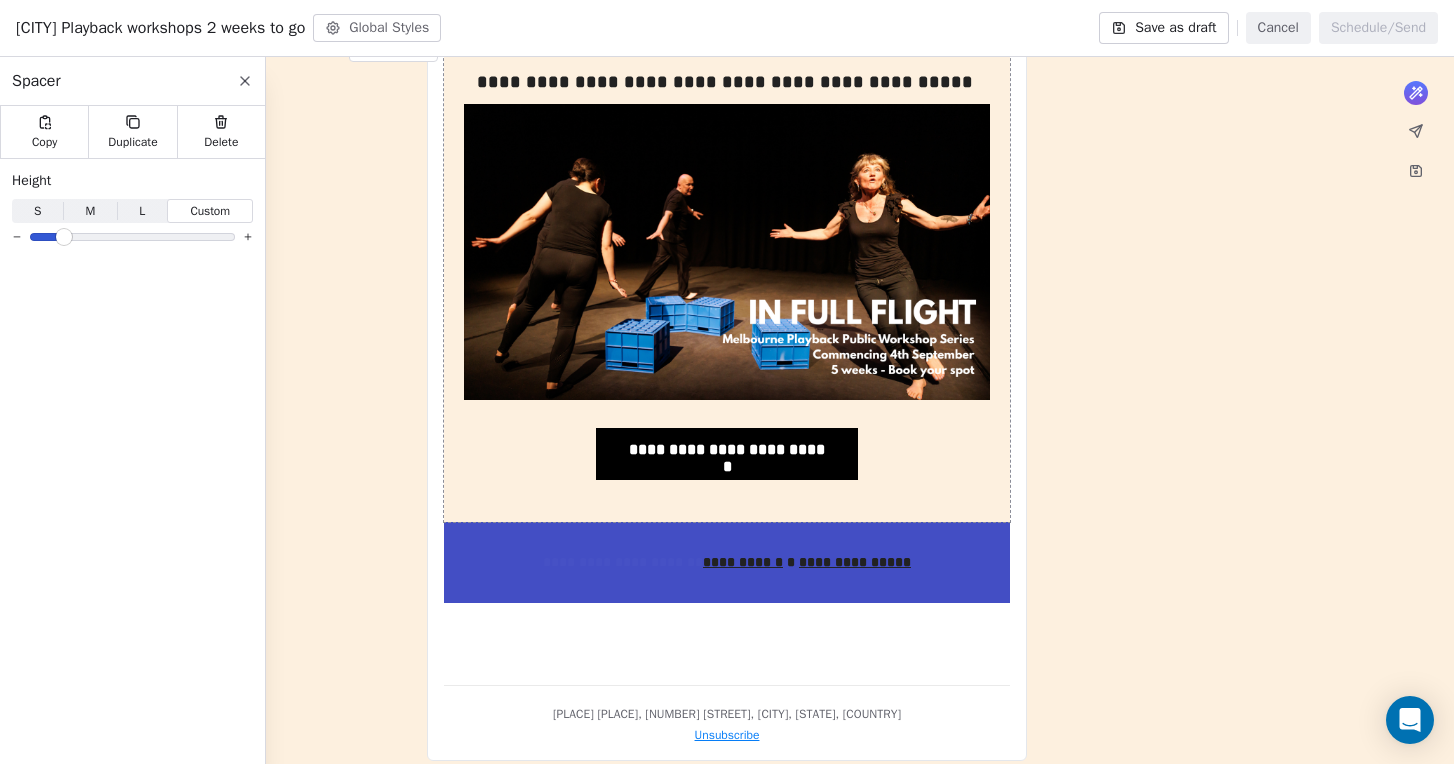 click on "**********" at bounding box center (727, 280) 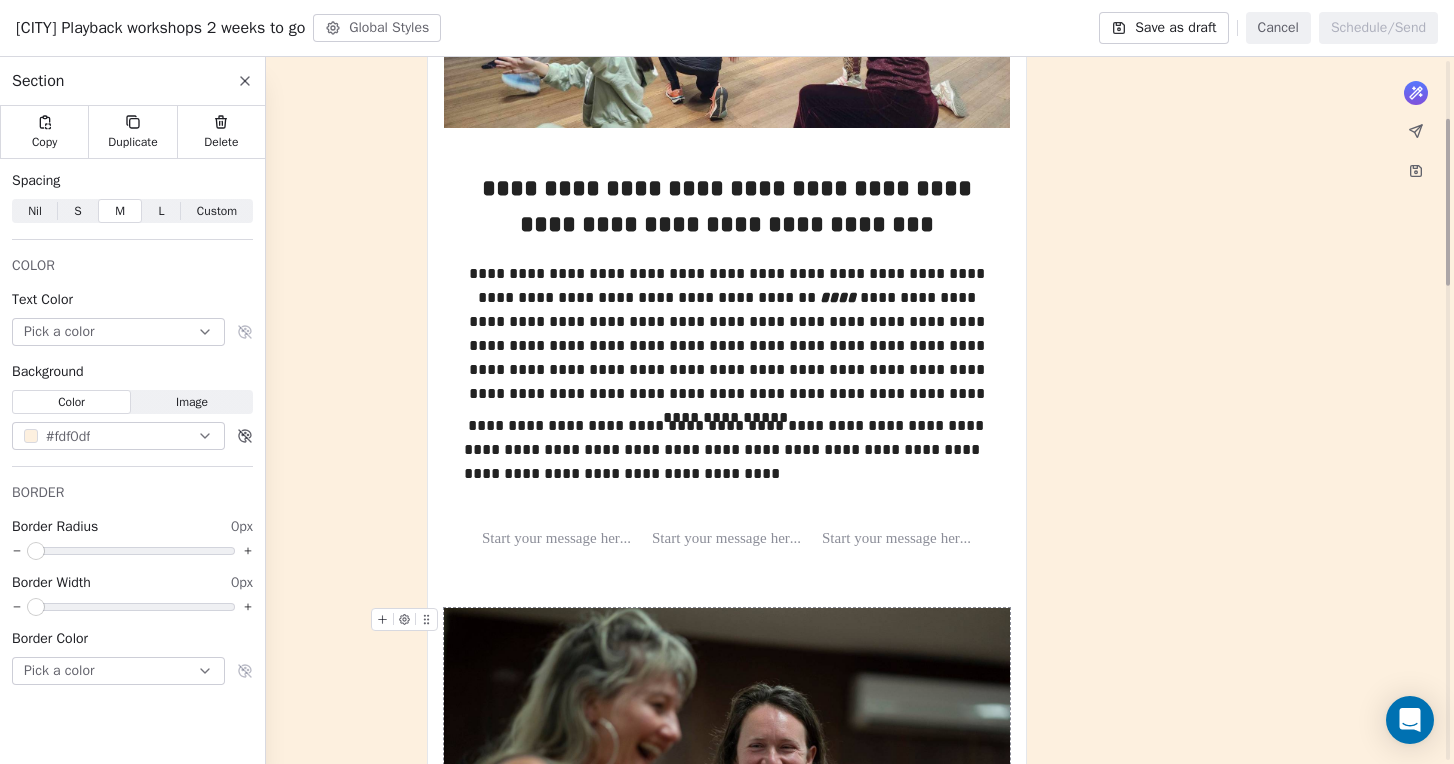 scroll, scrollTop: 0, scrollLeft: 0, axis: both 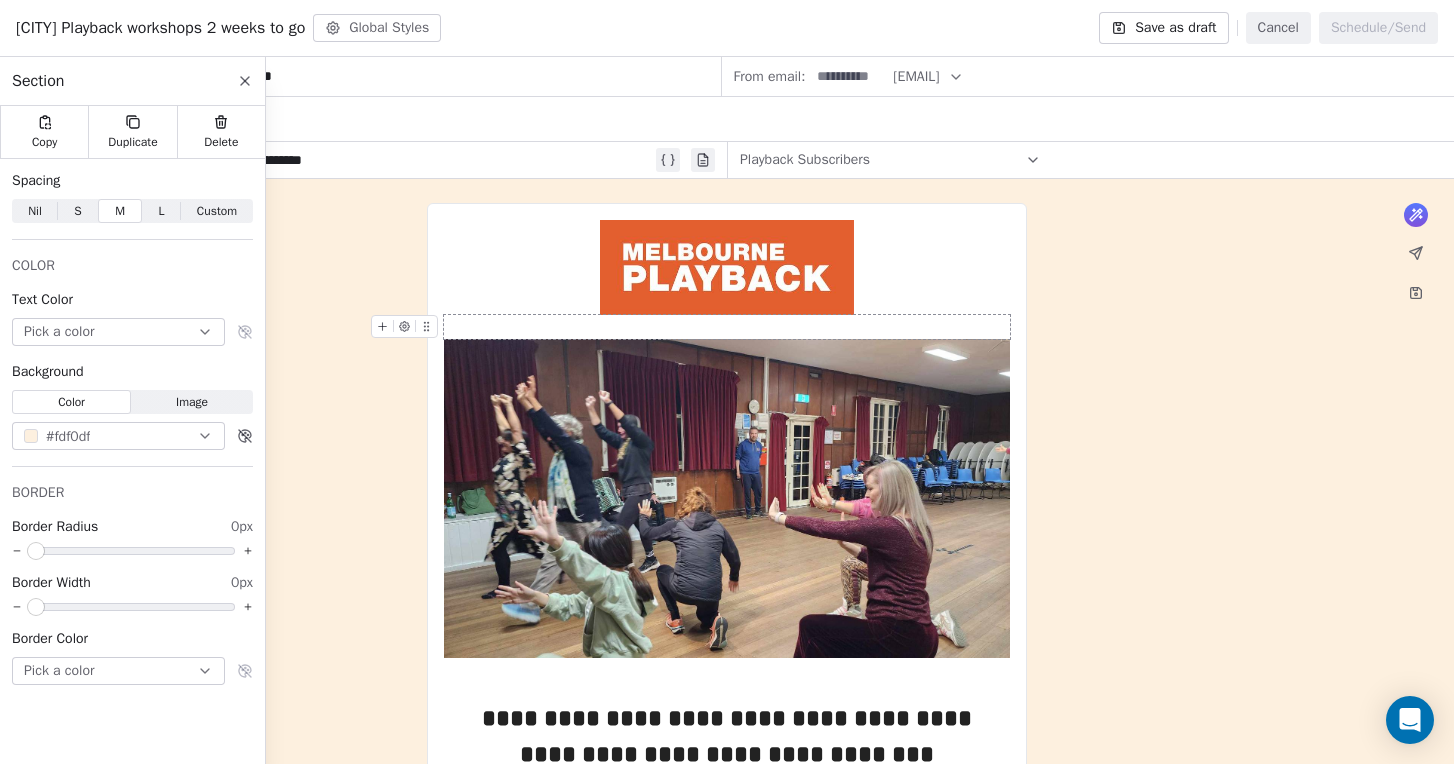 click at bounding box center (727, 327) 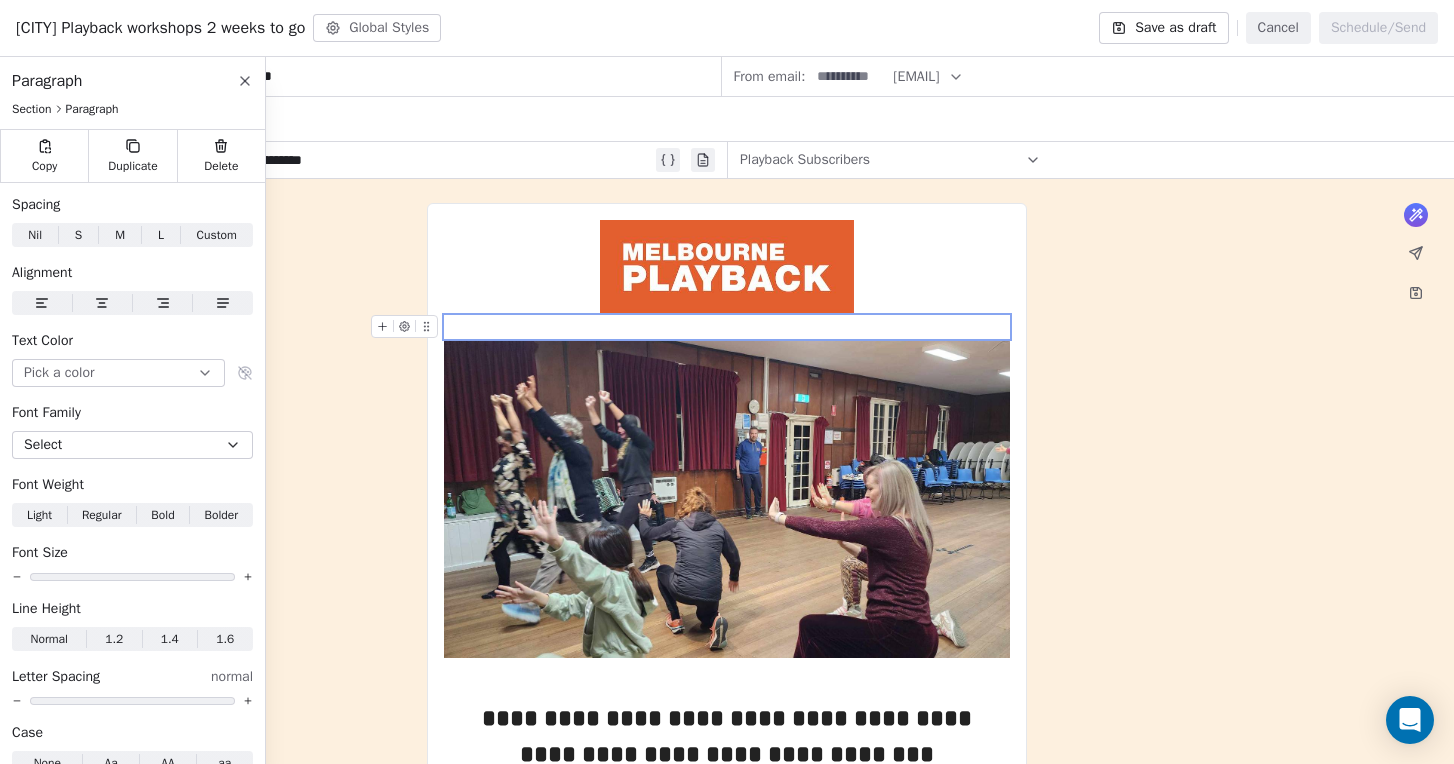 click at bounding box center (426, 326) 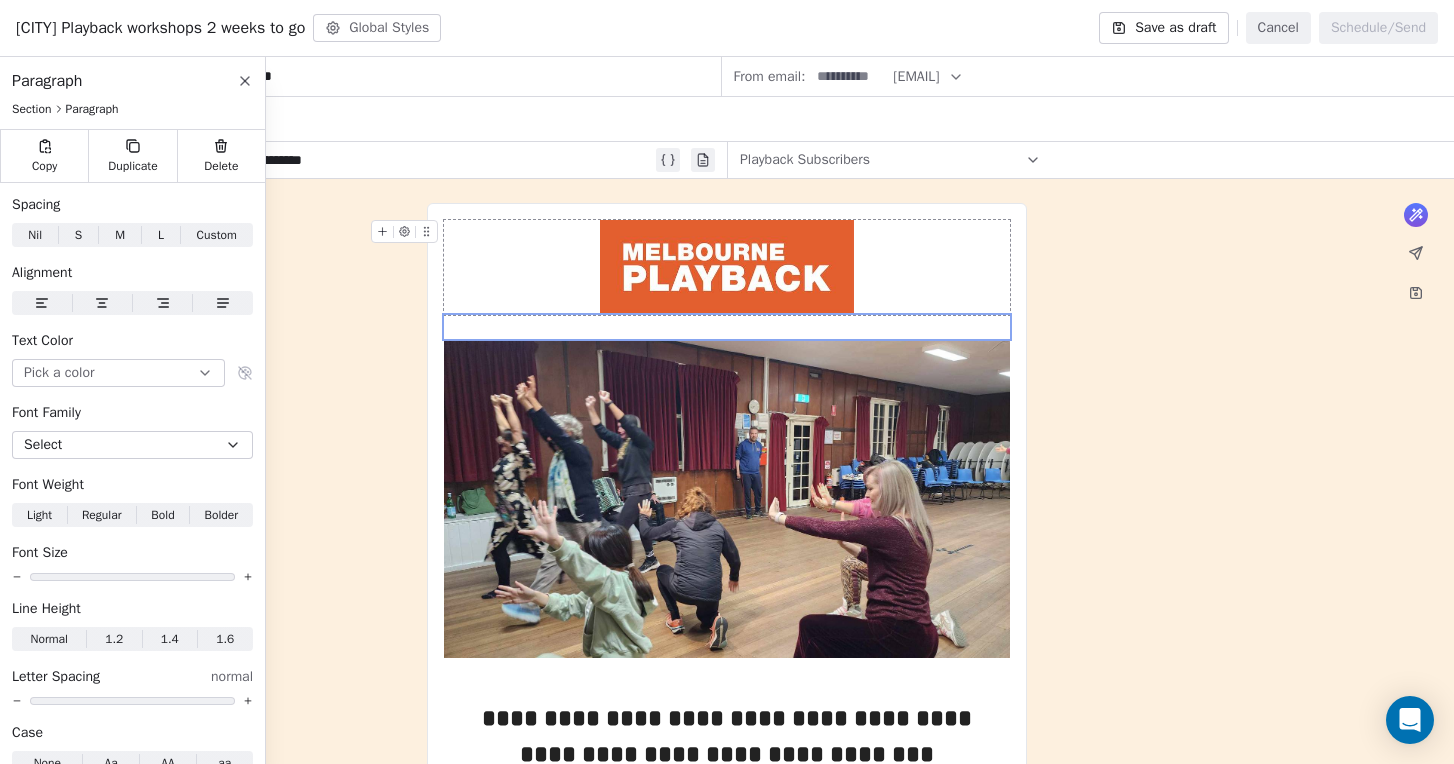 click on "**********" at bounding box center [727, 1606] 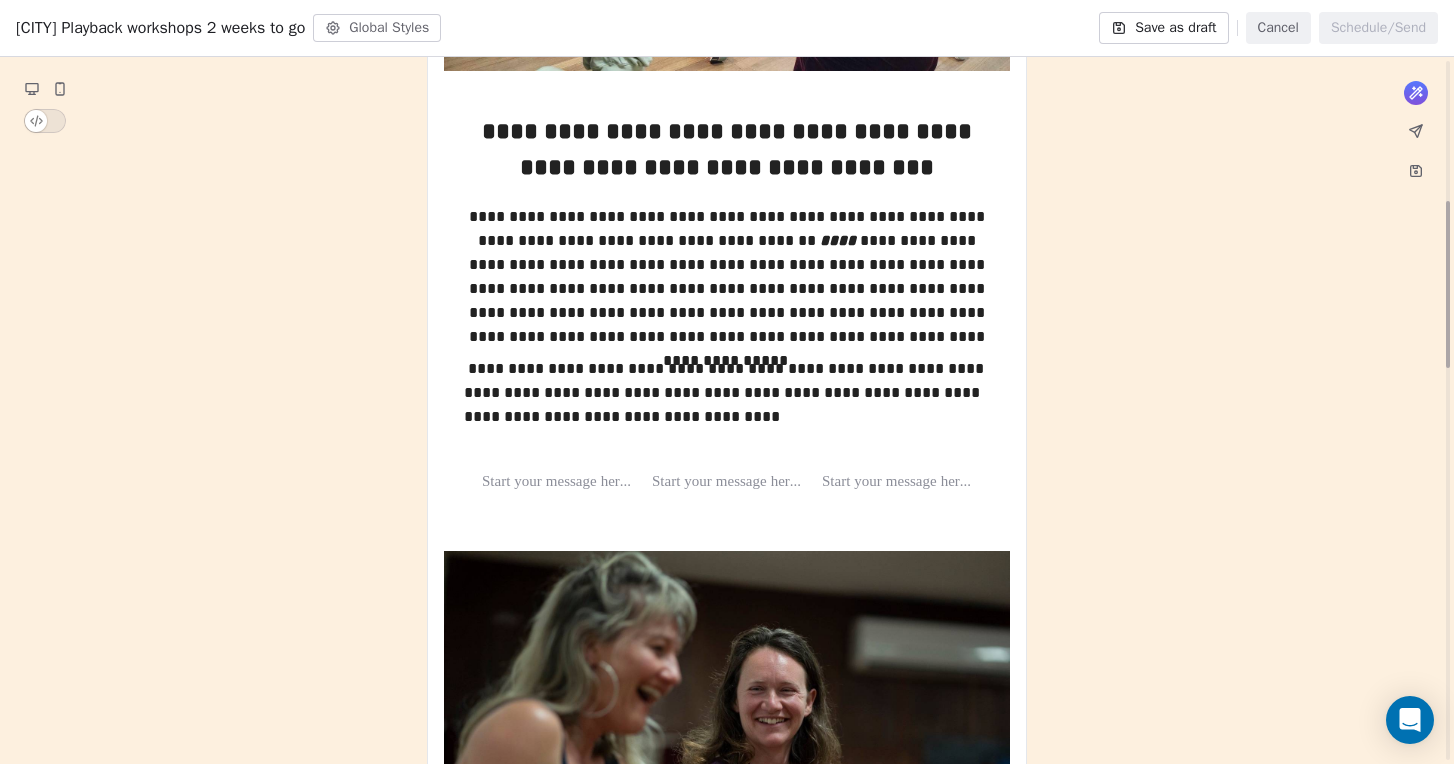 scroll, scrollTop: 593, scrollLeft: 0, axis: vertical 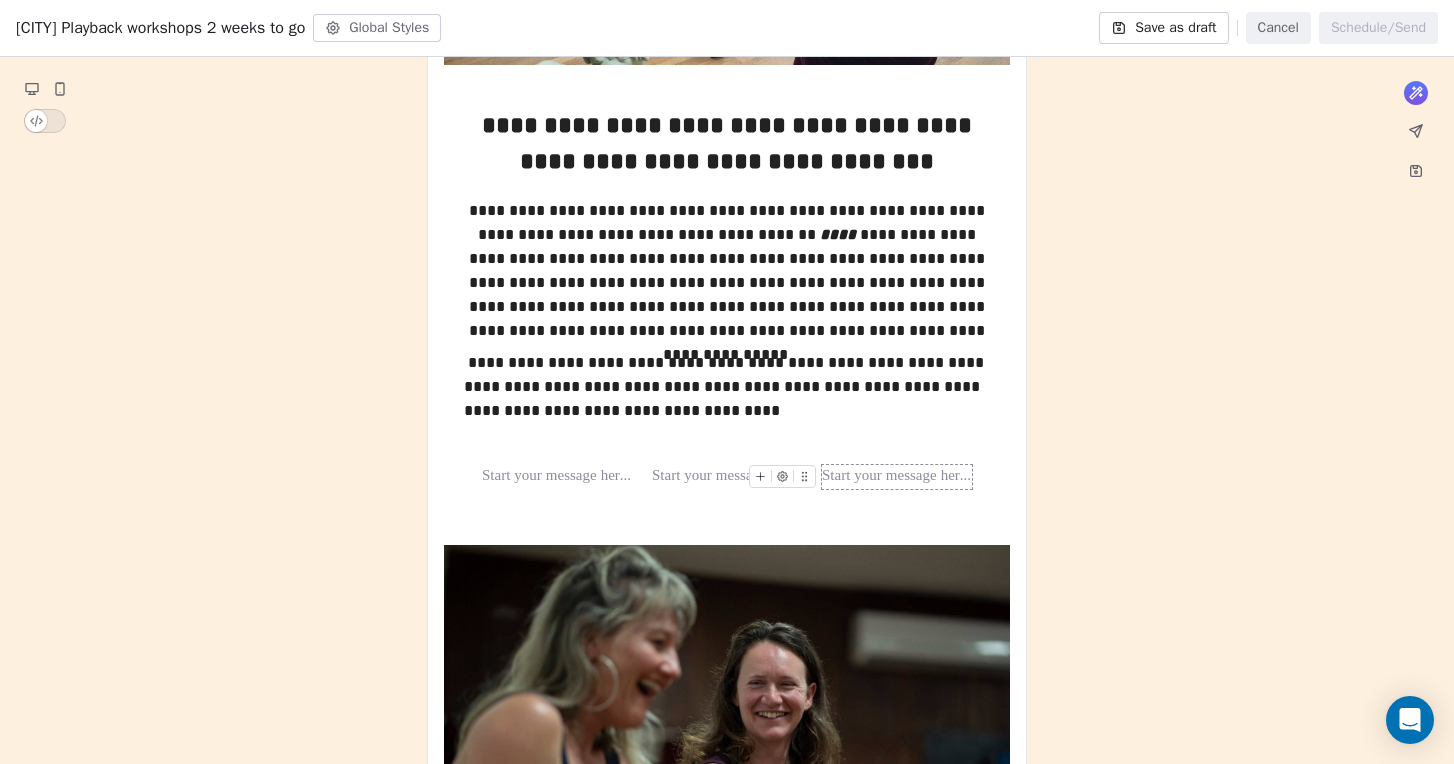 click at bounding box center [897, 477] 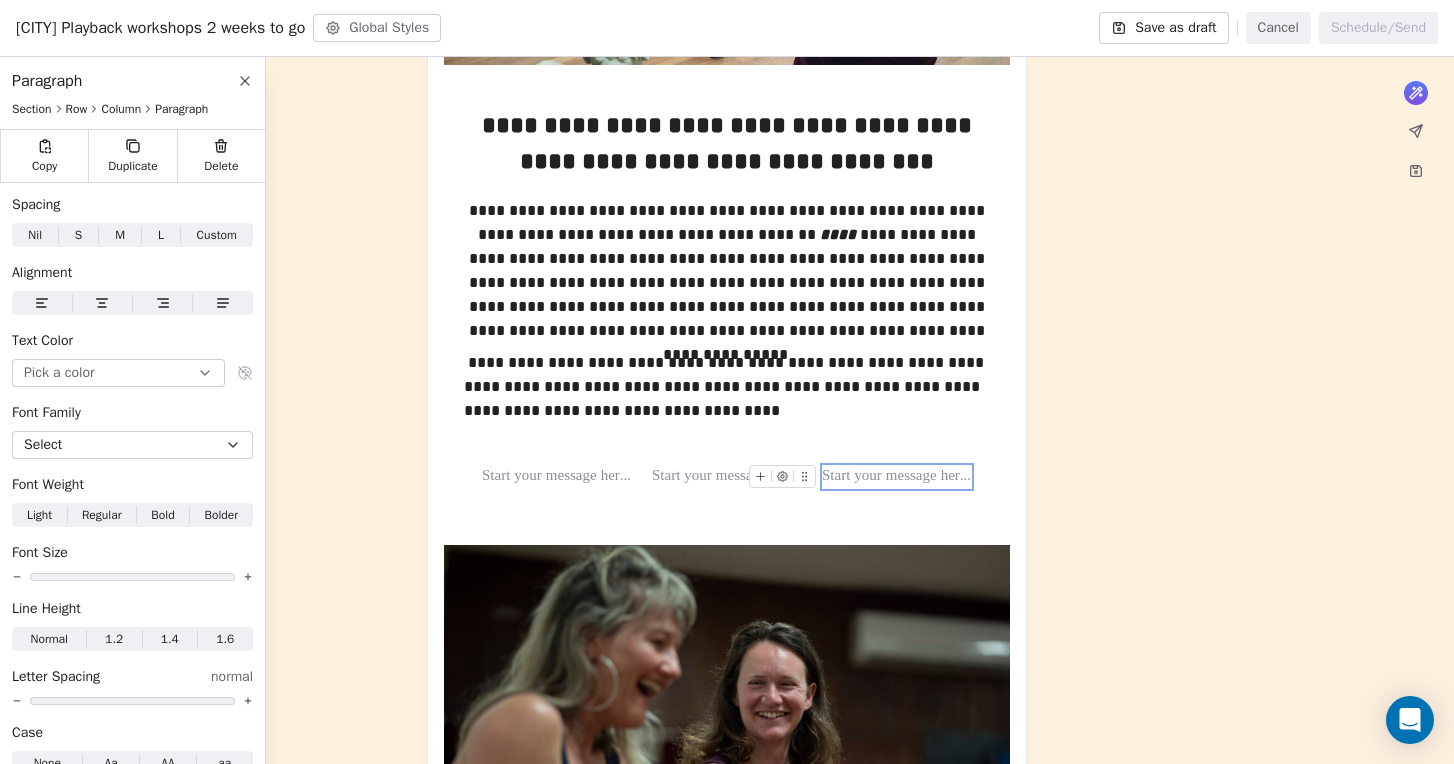 click 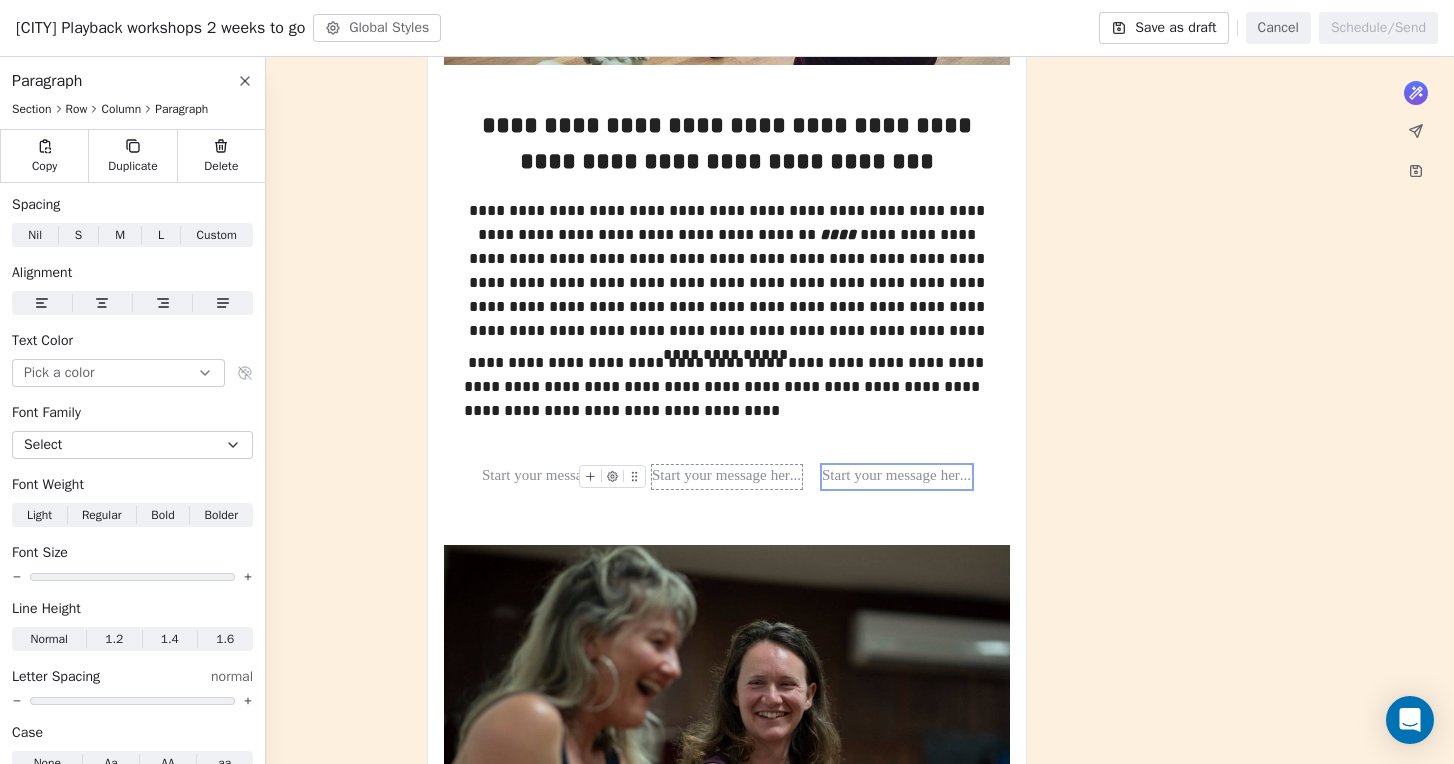 click 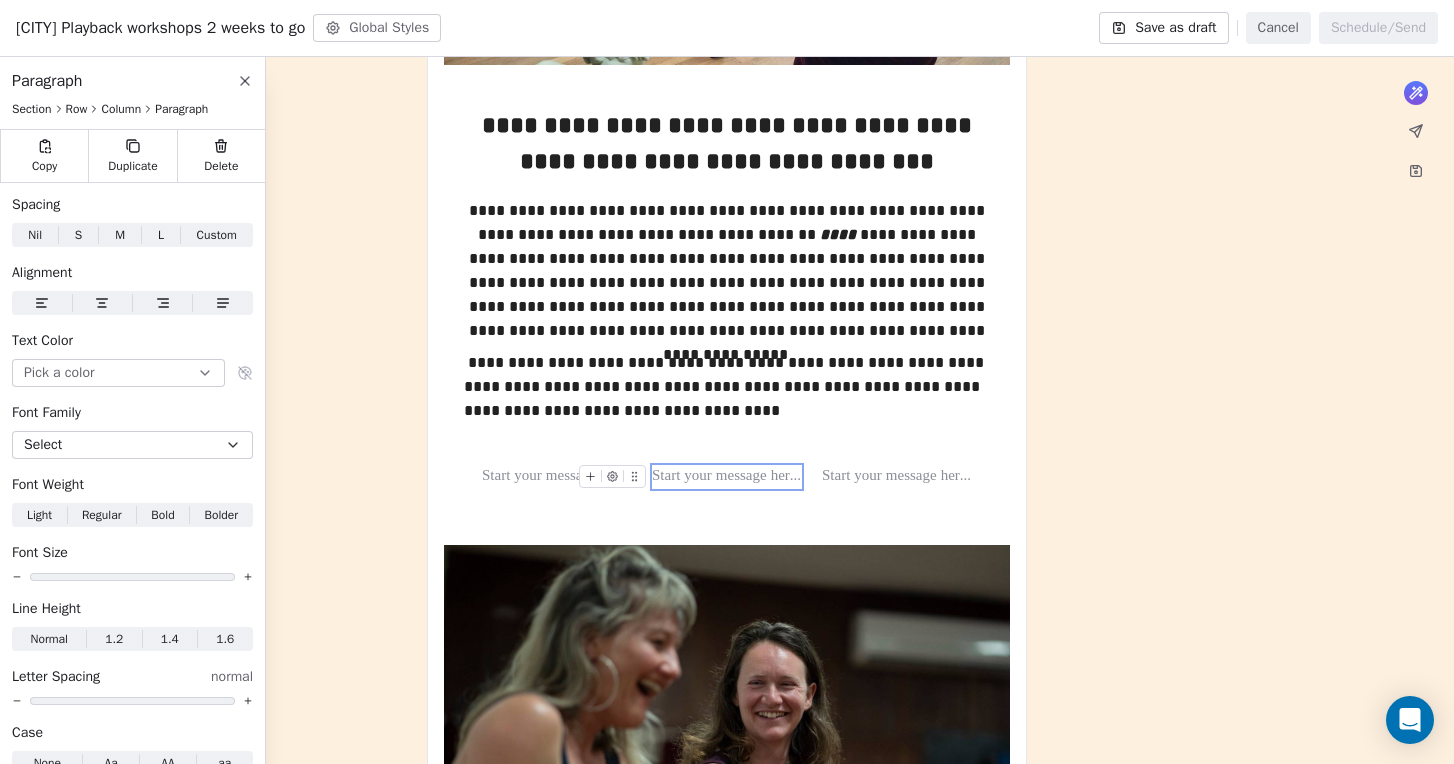 click 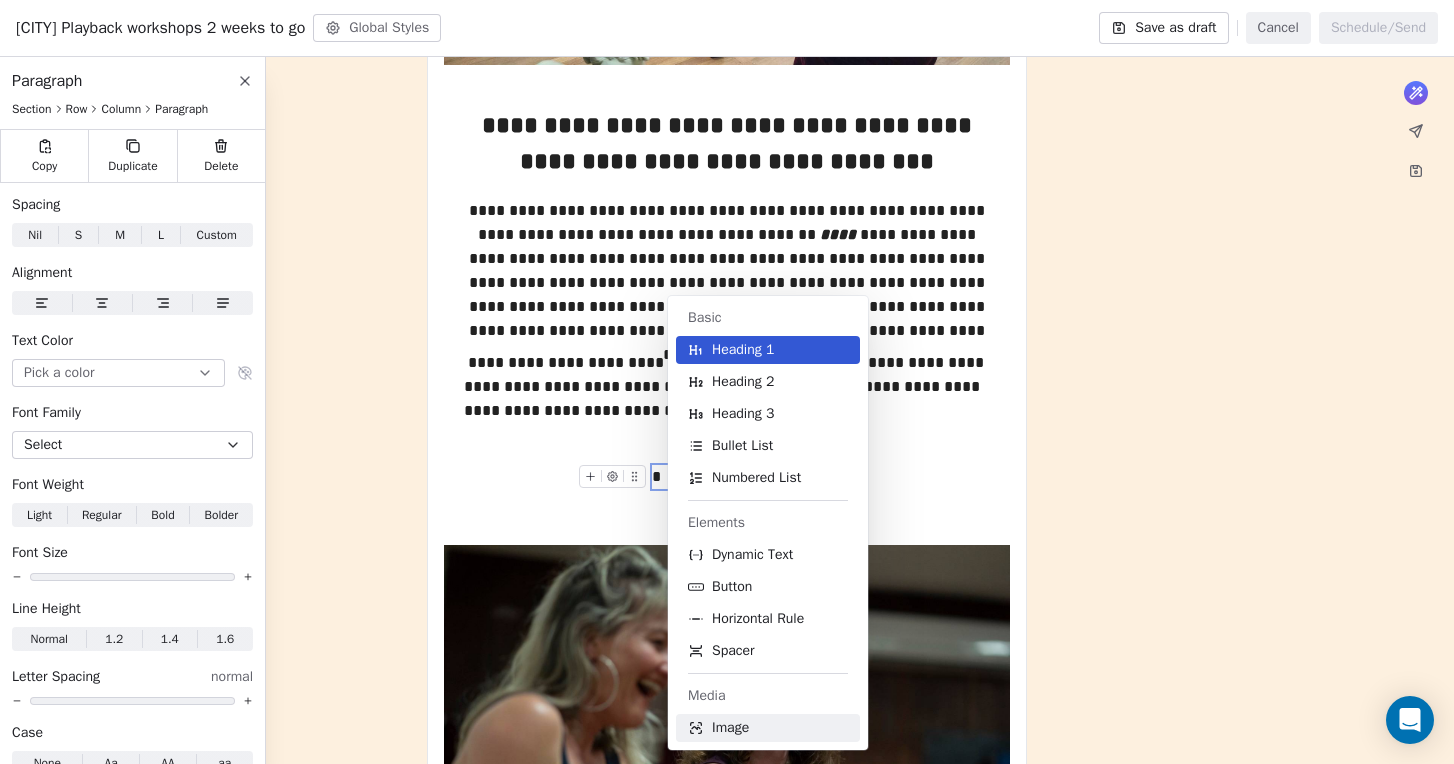 click on "Image" at bounding box center [768, 728] 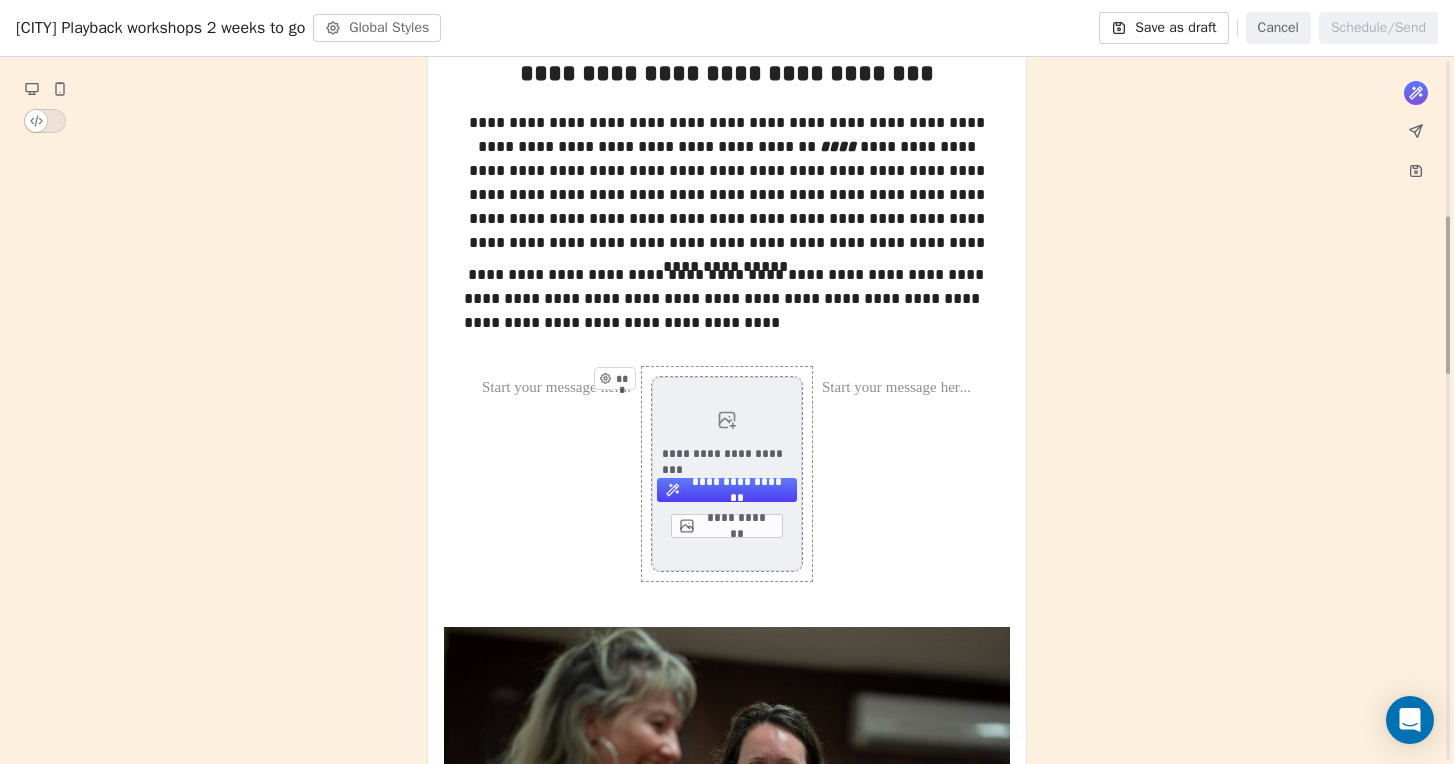 scroll, scrollTop: 702, scrollLeft: 0, axis: vertical 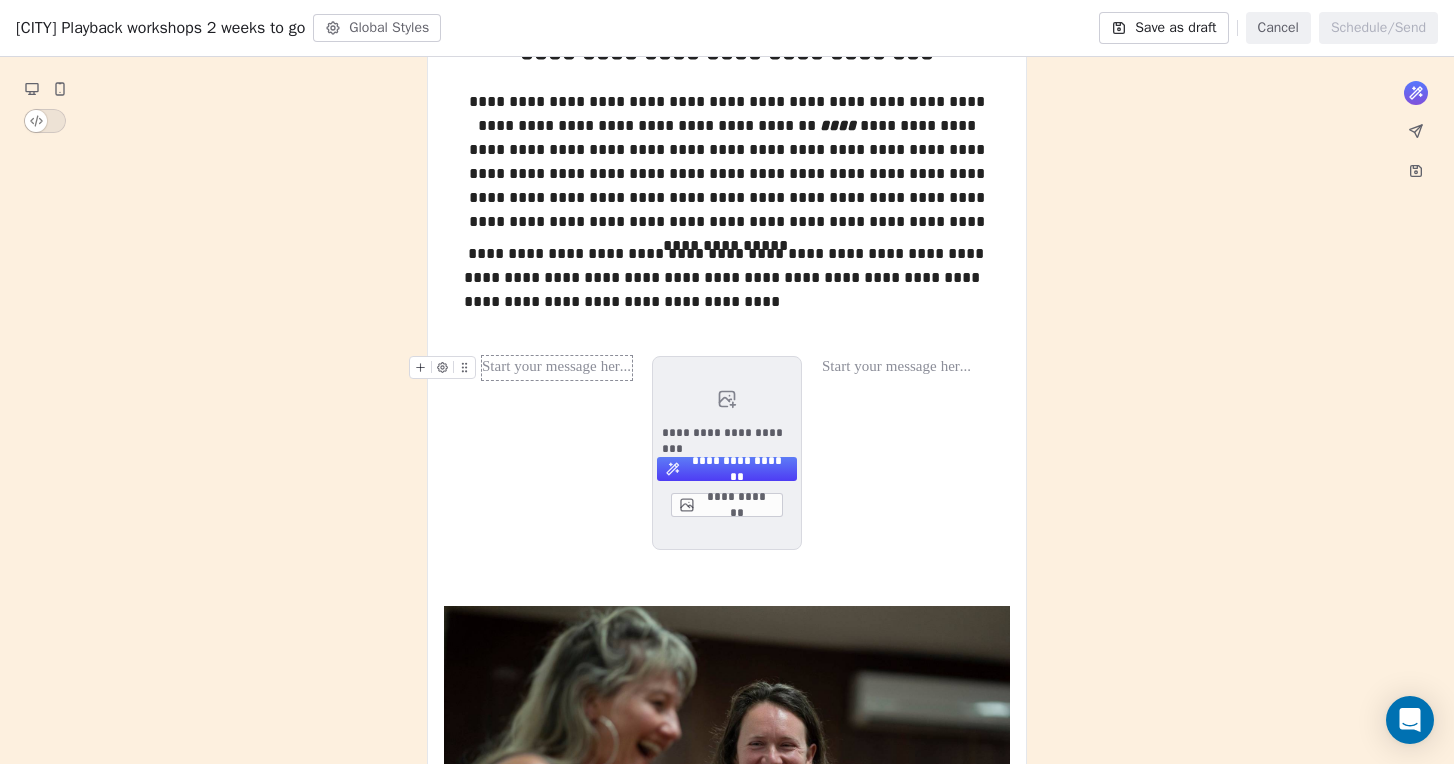 click 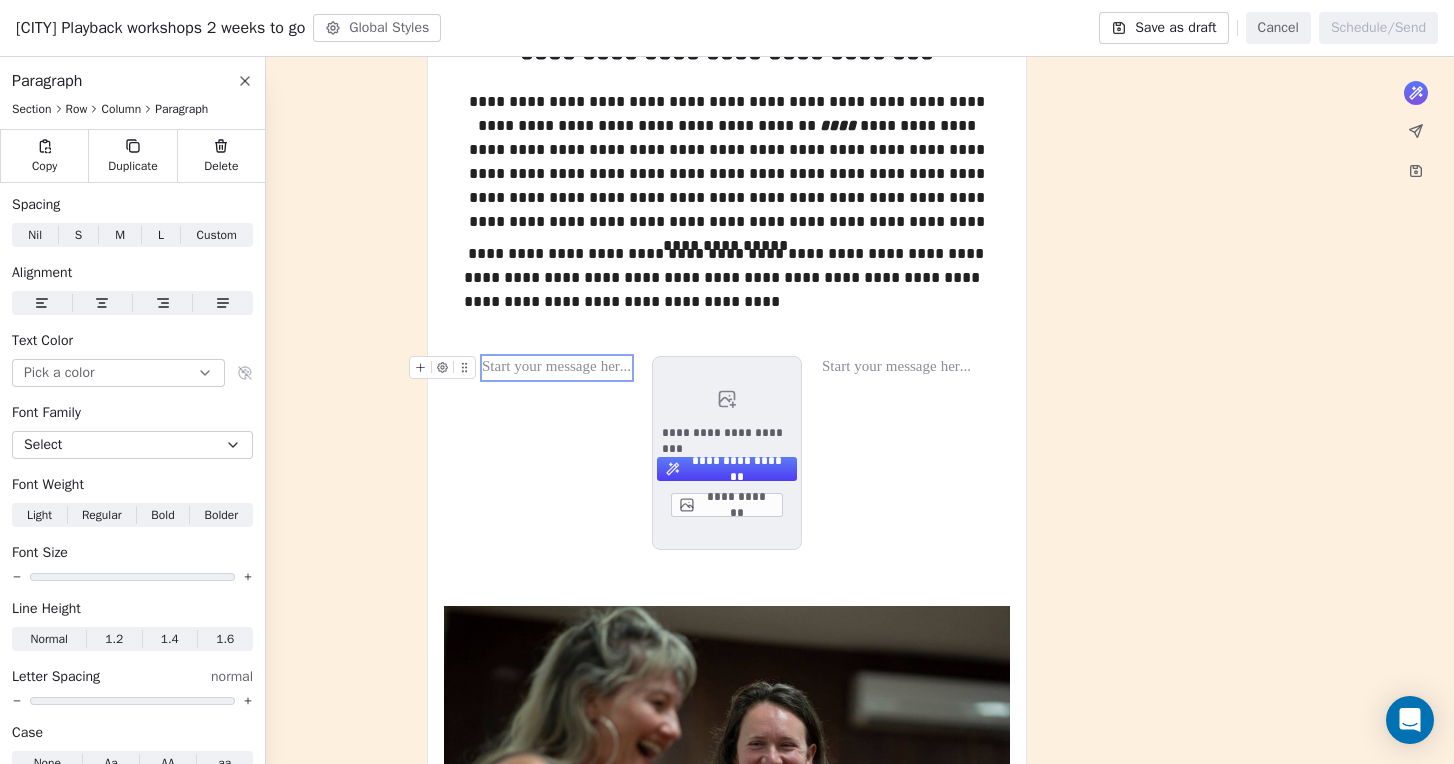 click 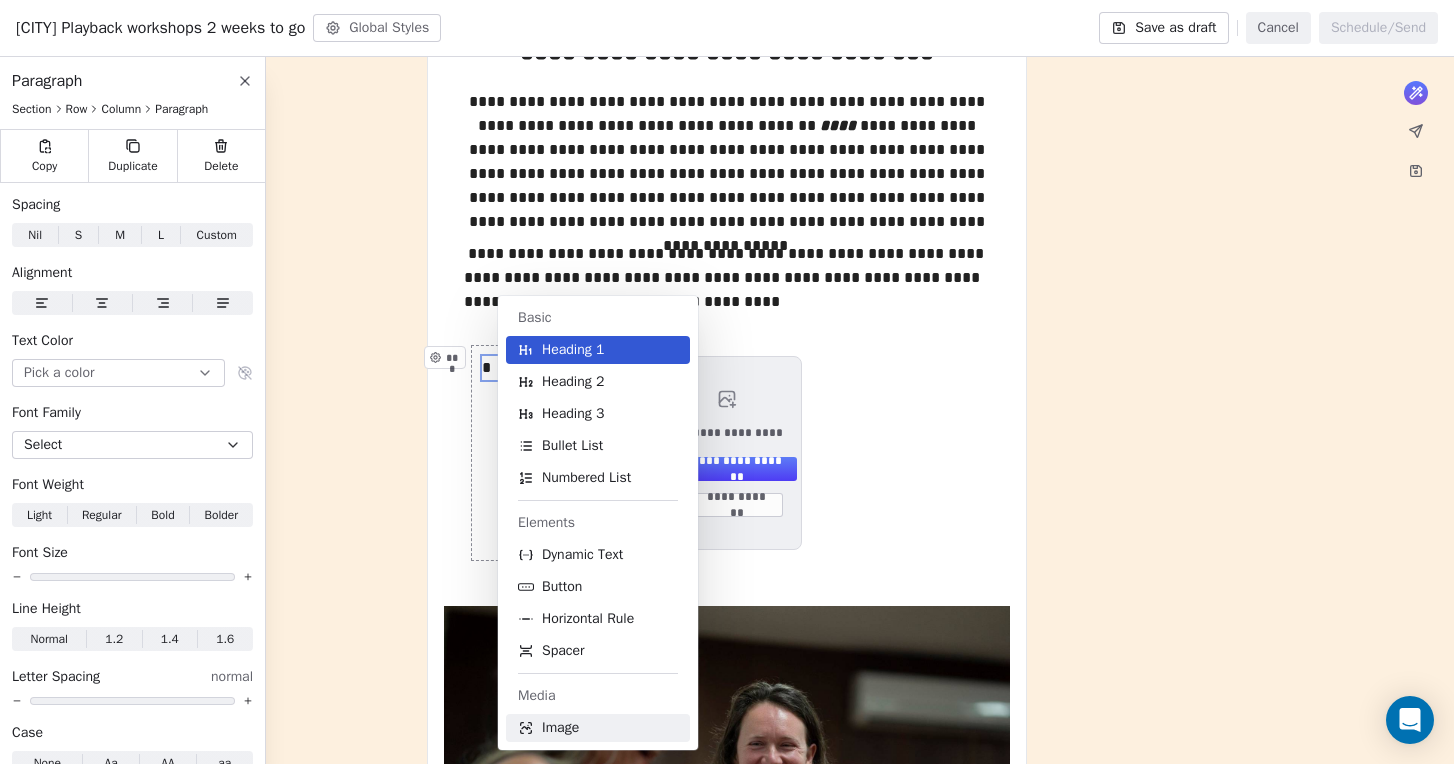 click on "Image" at bounding box center (598, 728) 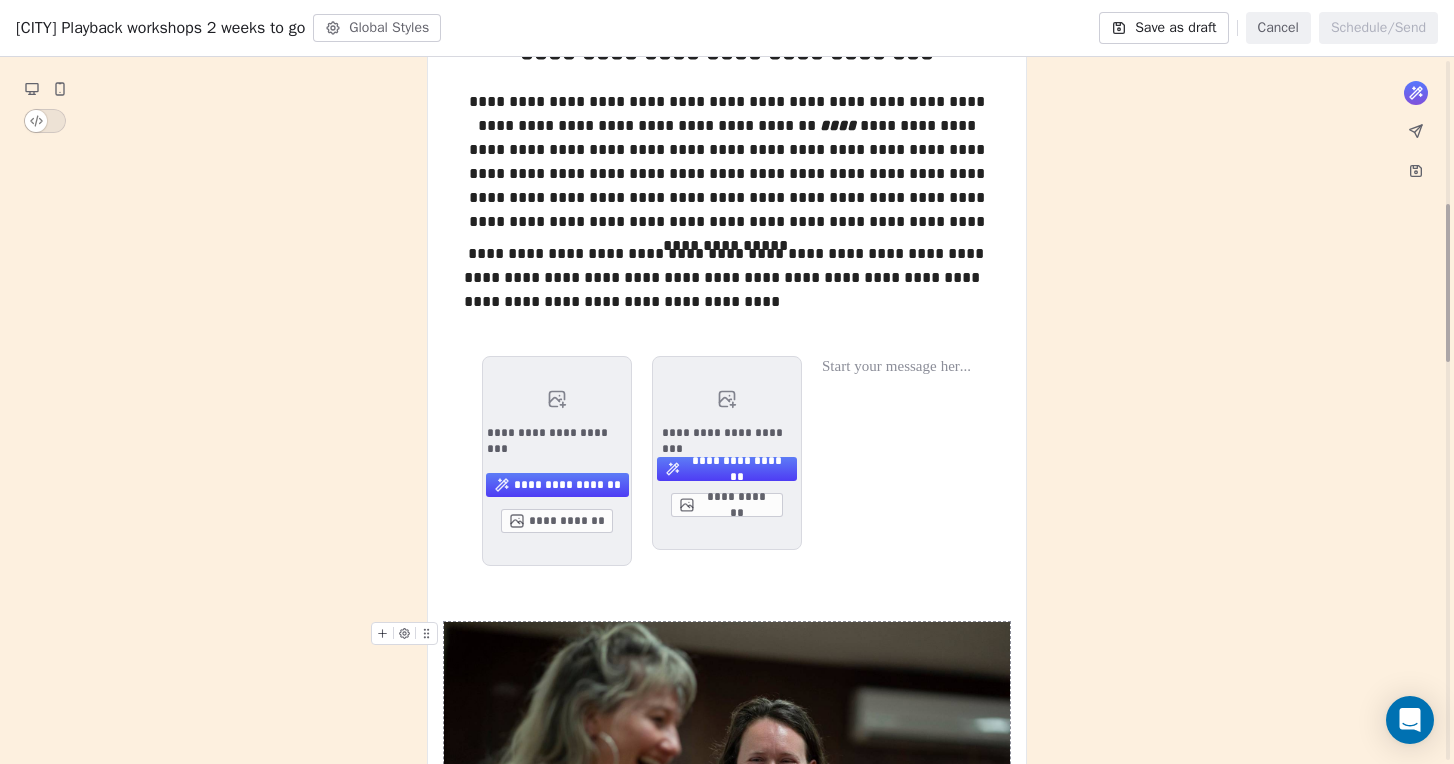 scroll, scrollTop: 640, scrollLeft: 0, axis: vertical 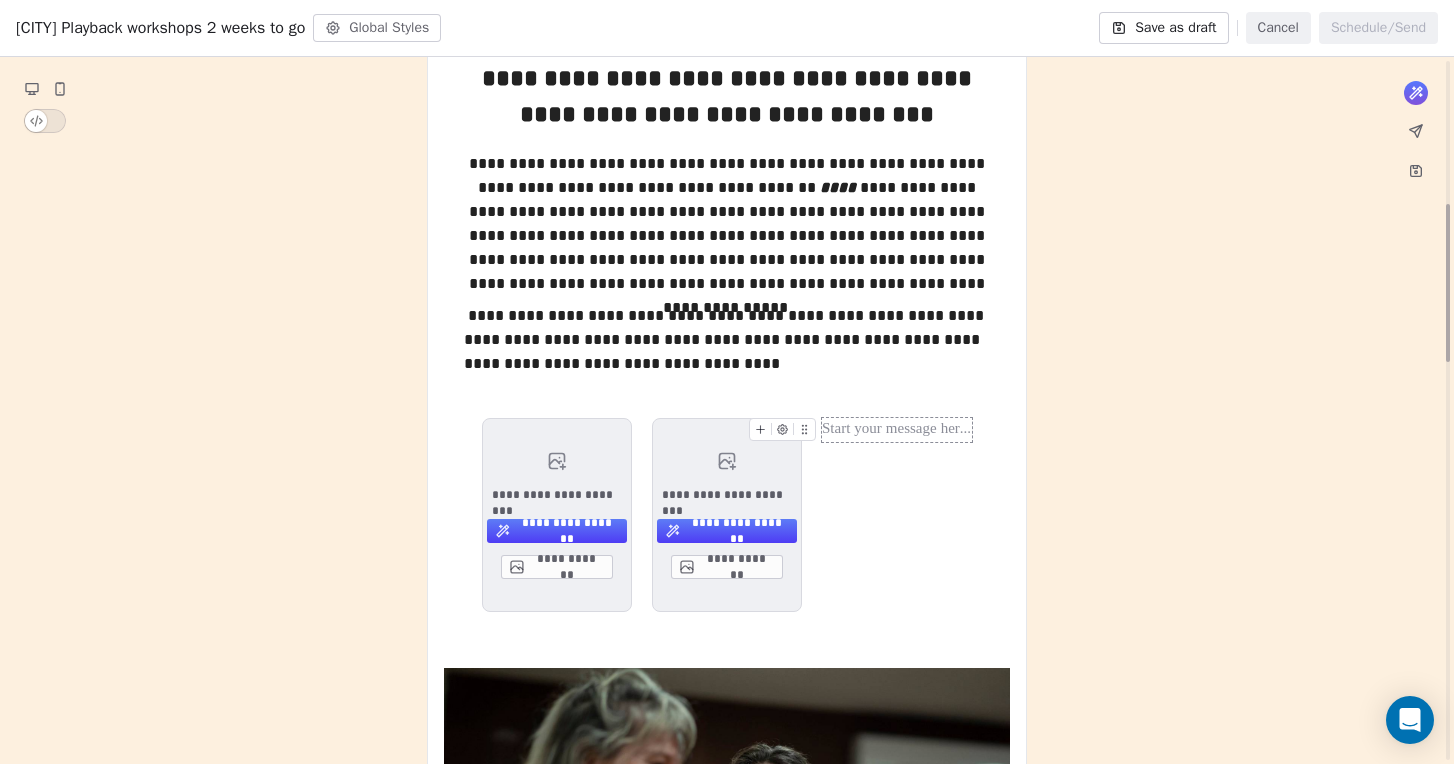 click at bounding box center [897, 430] 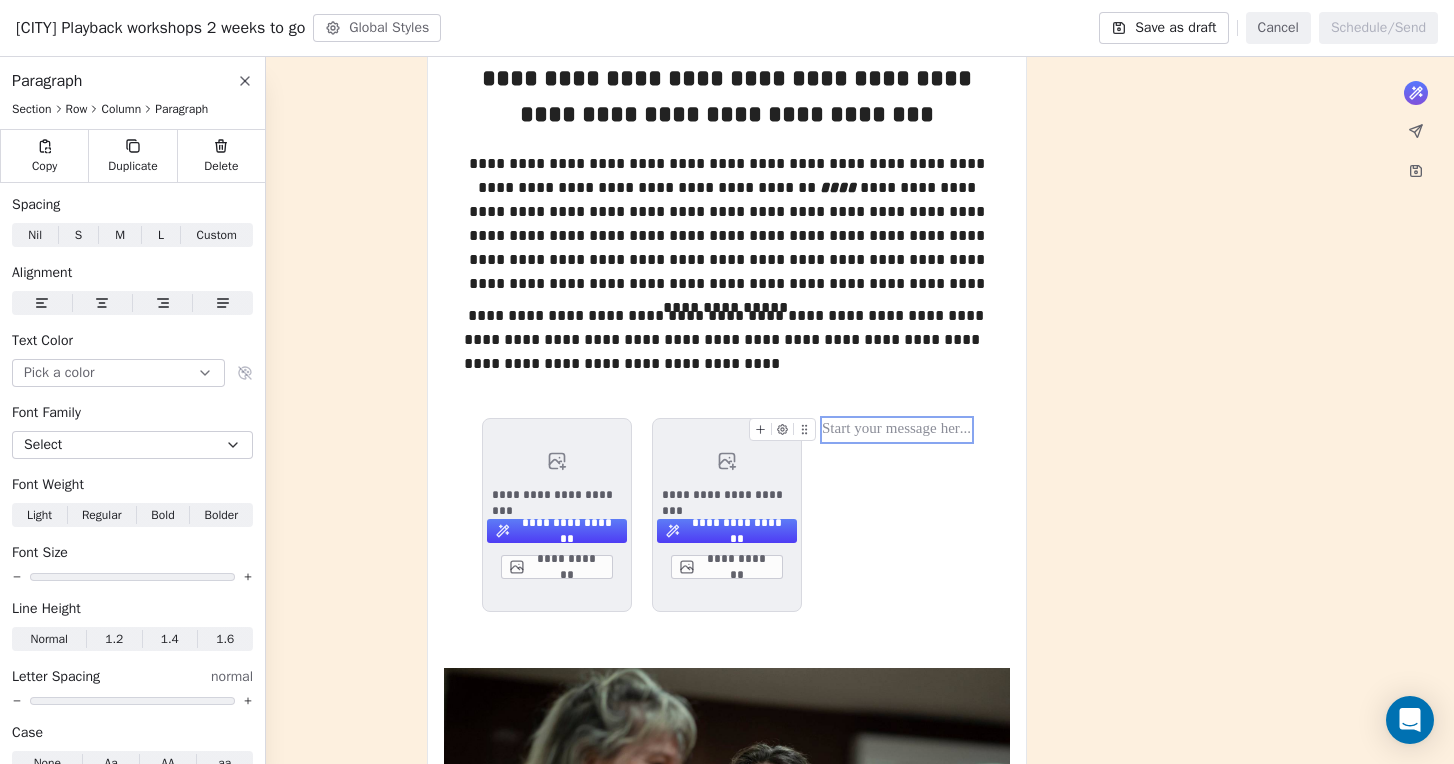 click 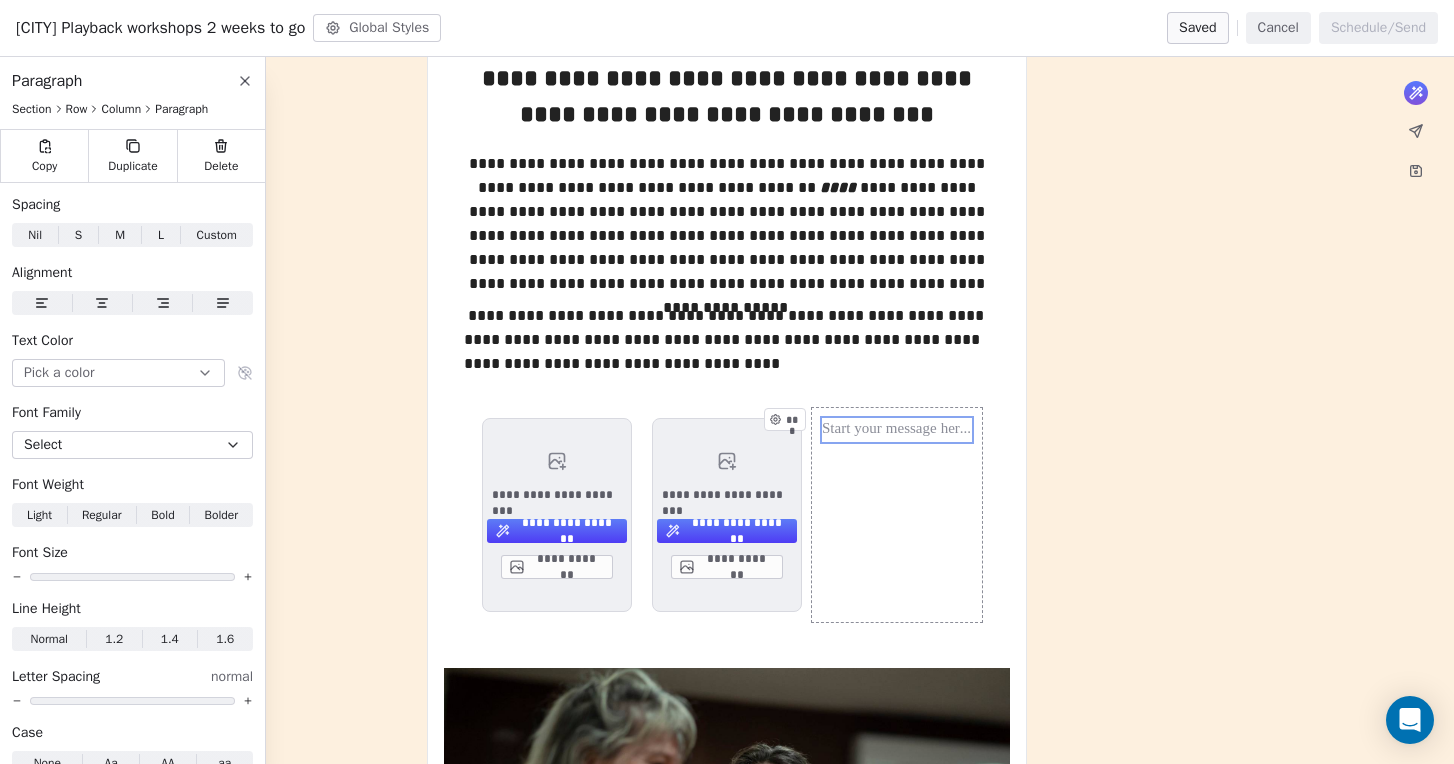 click on "***" at bounding box center (897, 515) 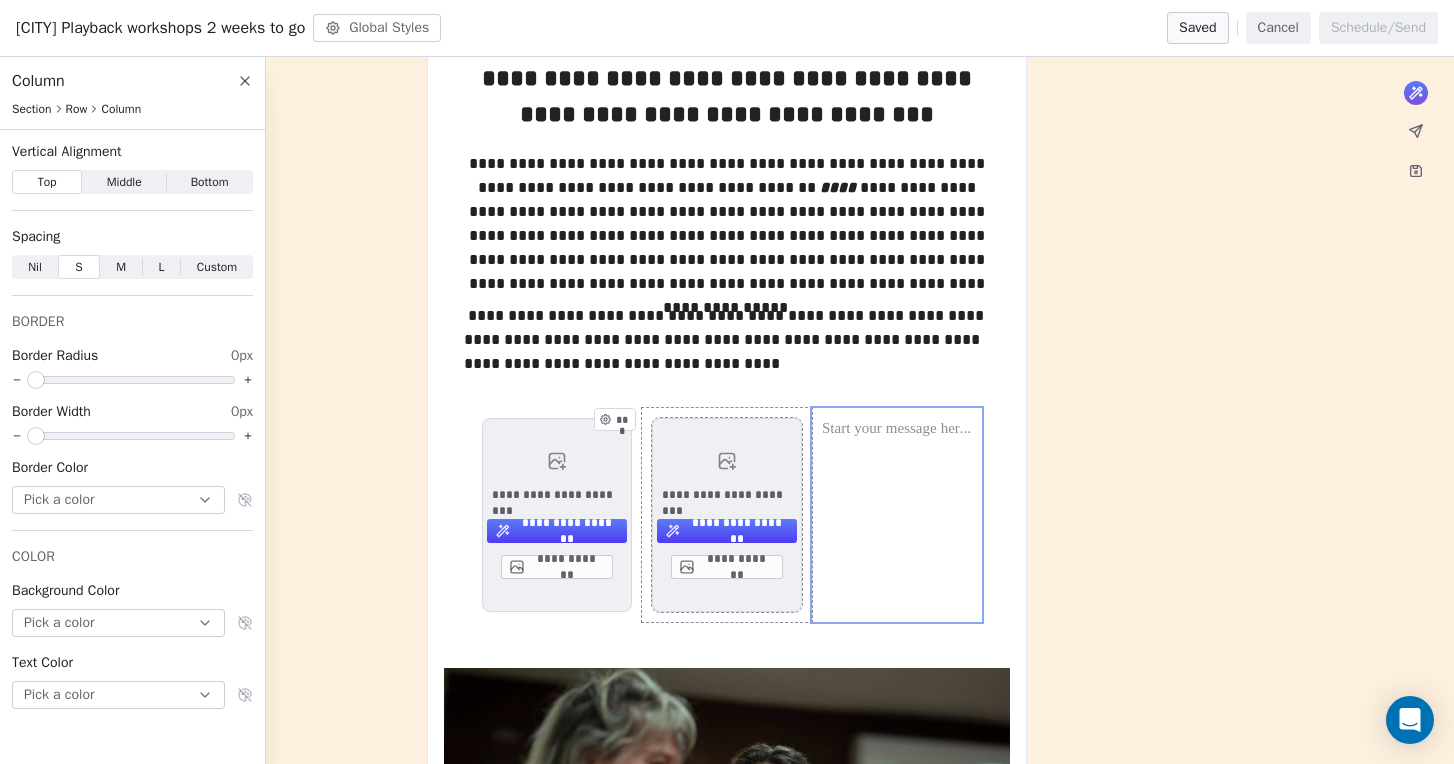 drag, startPoint x: 992, startPoint y: 546, endPoint x: 681, endPoint y: 478, distance: 318.3473 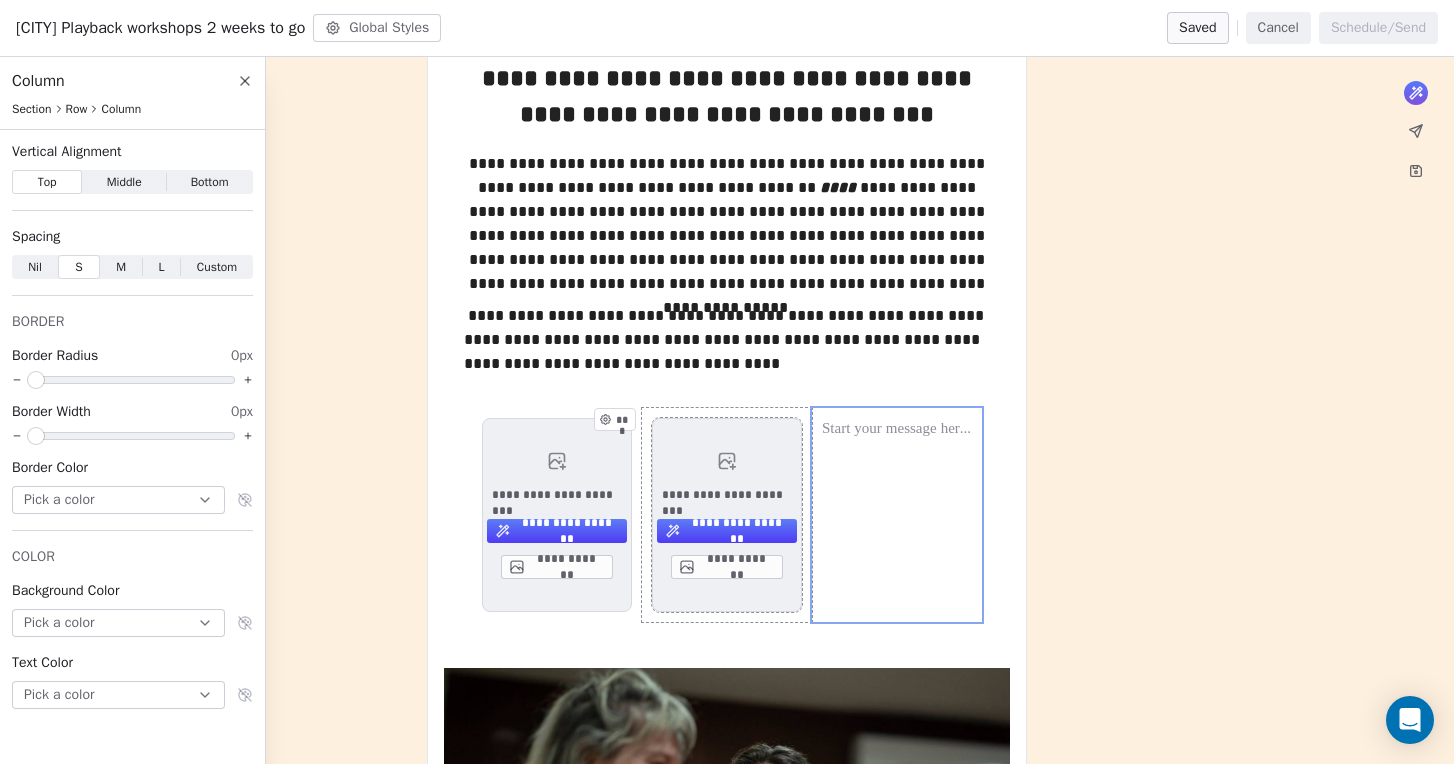 click on "**********" at bounding box center (727, 339) 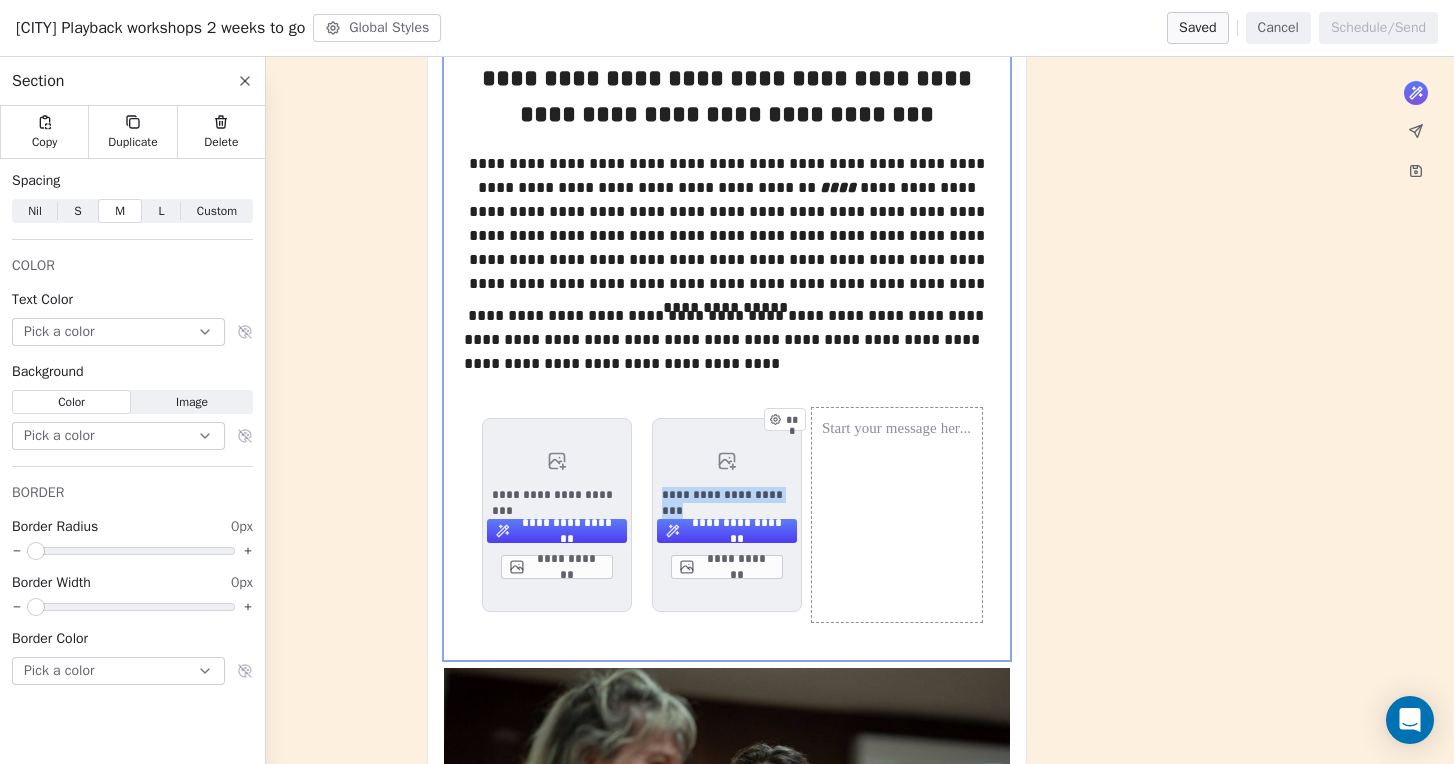 drag, startPoint x: 465, startPoint y: 413, endPoint x: 881, endPoint y: 516, distance: 428.56155 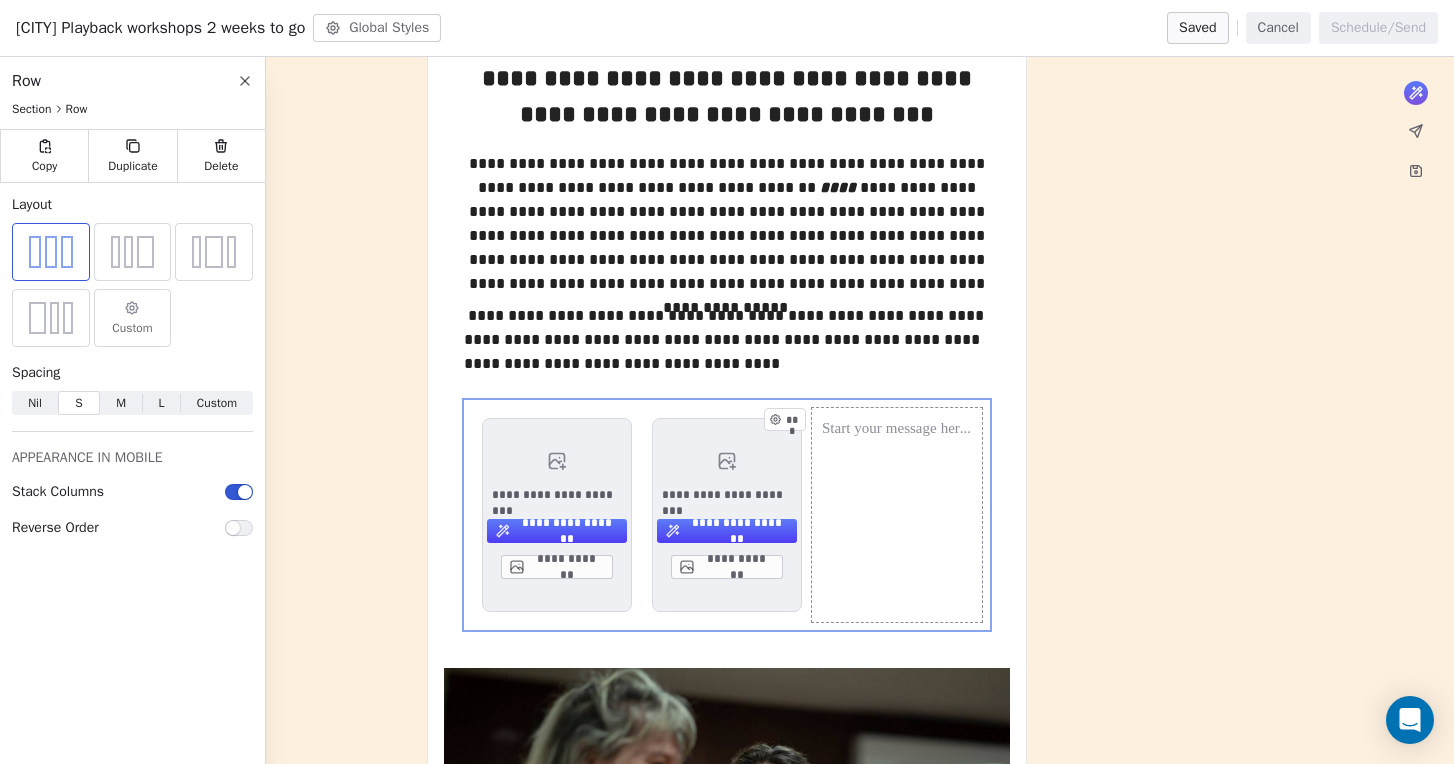 click on "***" at bounding box center [897, 515] 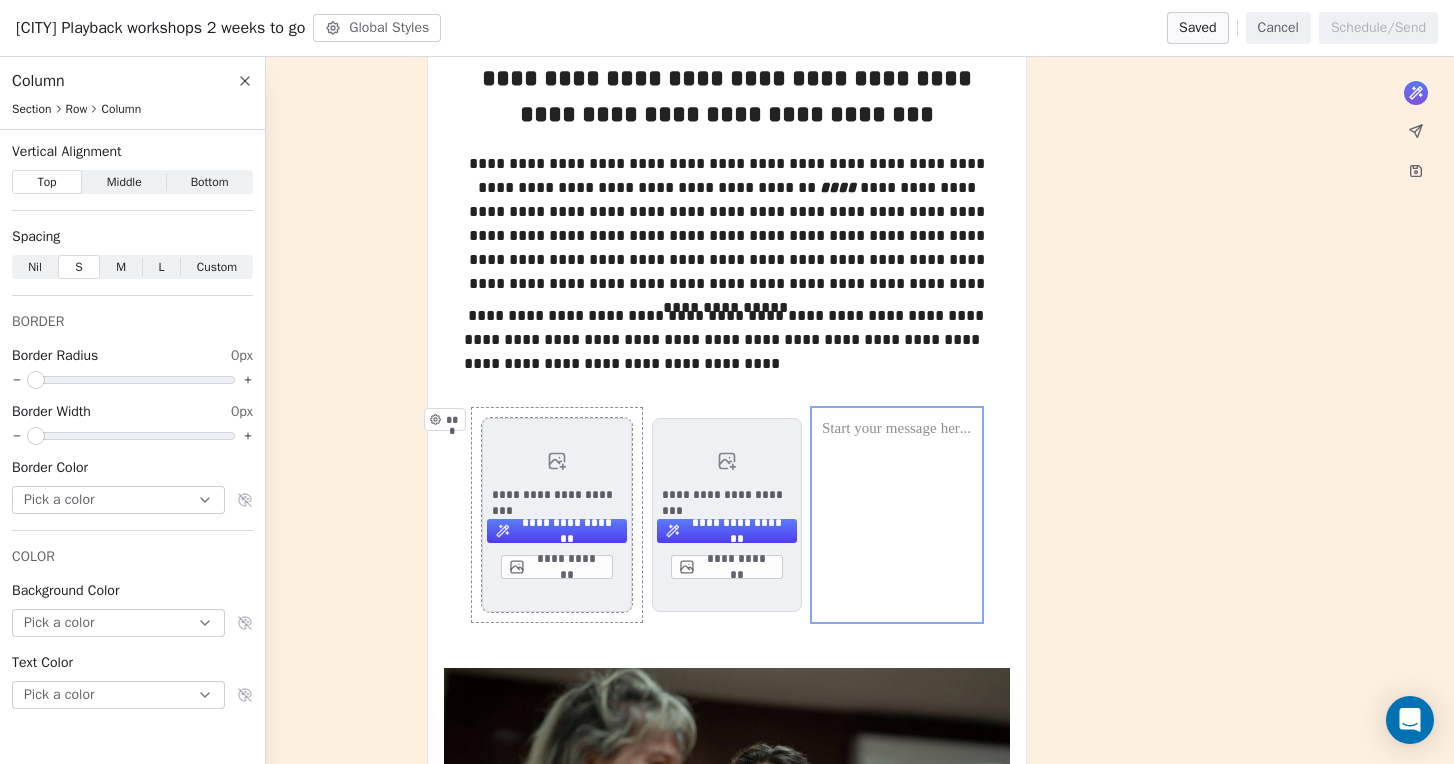 click 